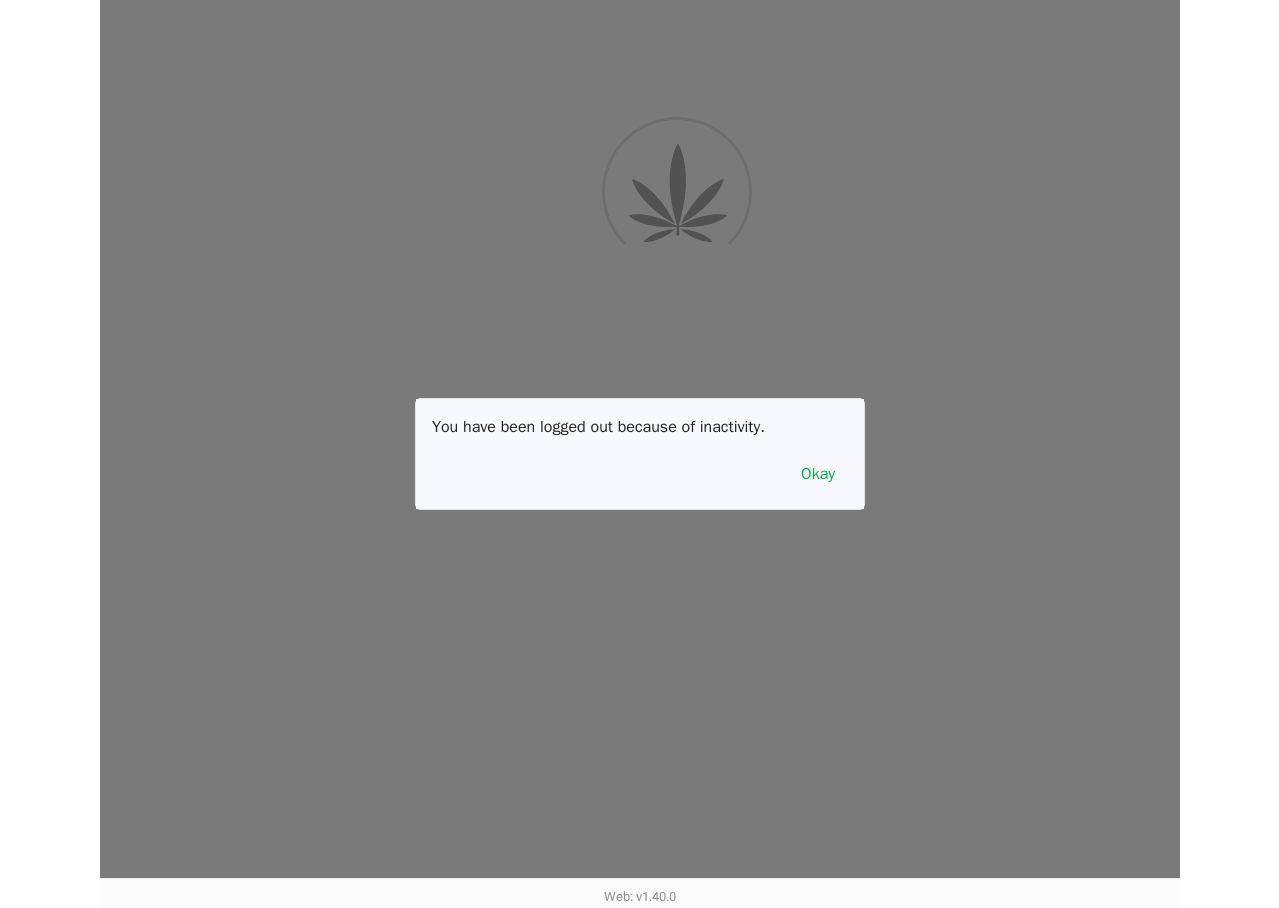 scroll, scrollTop: 0, scrollLeft: 0, axis: both 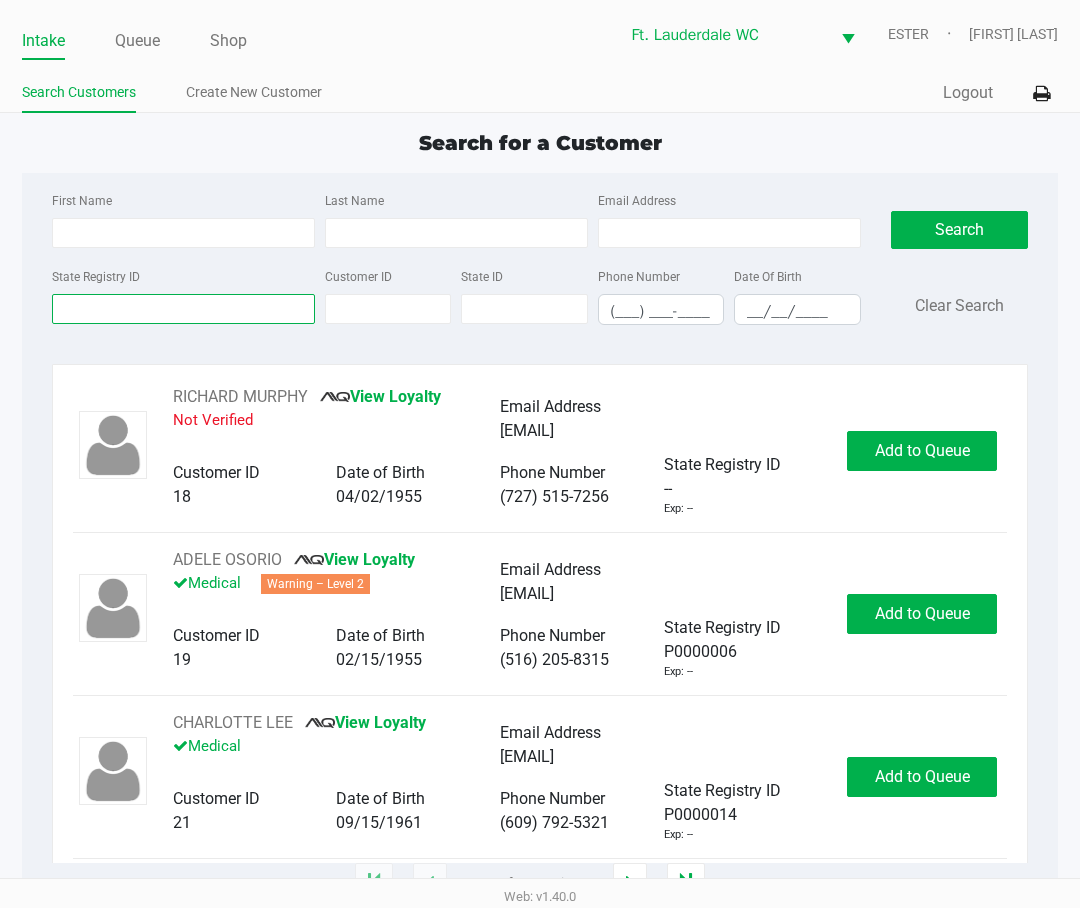 click on "State Registry ID" at bounding box center (183, 309) 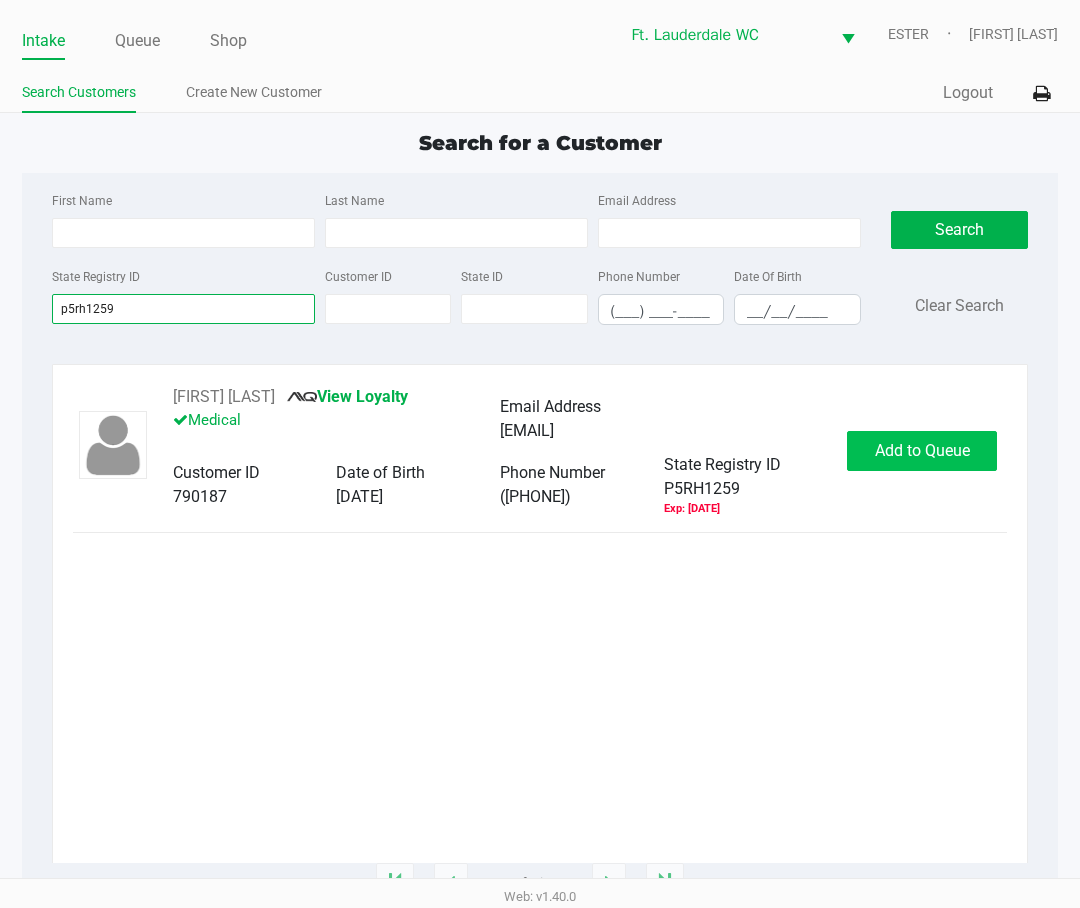 type on "p5rh1259" 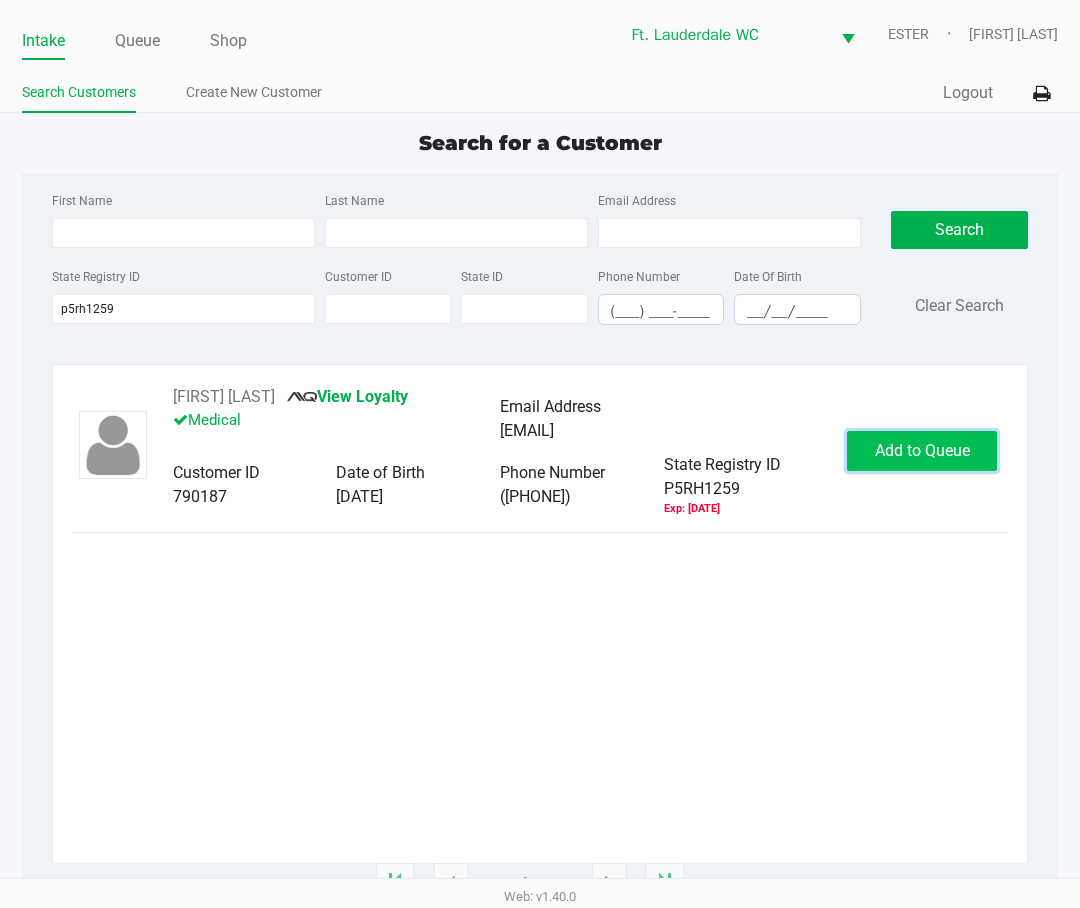 click on "Add to Queue" 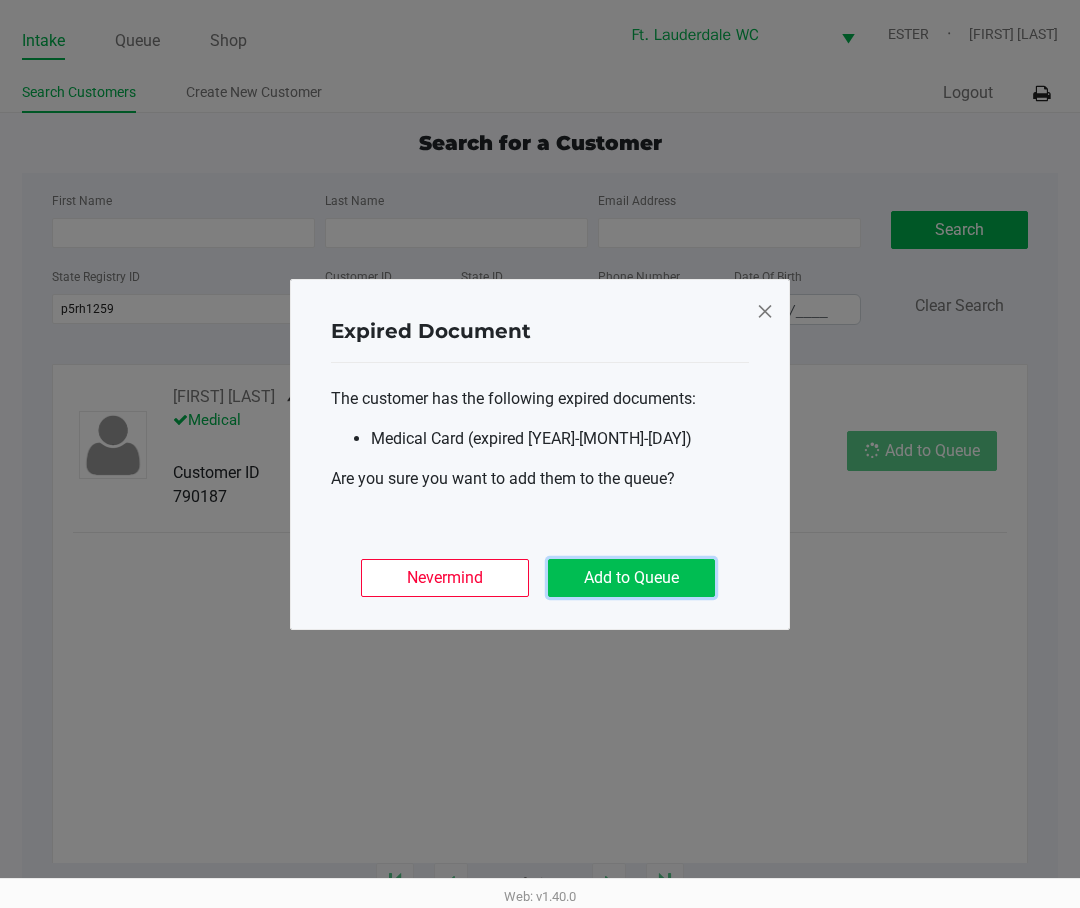 click on "Add to Queue" 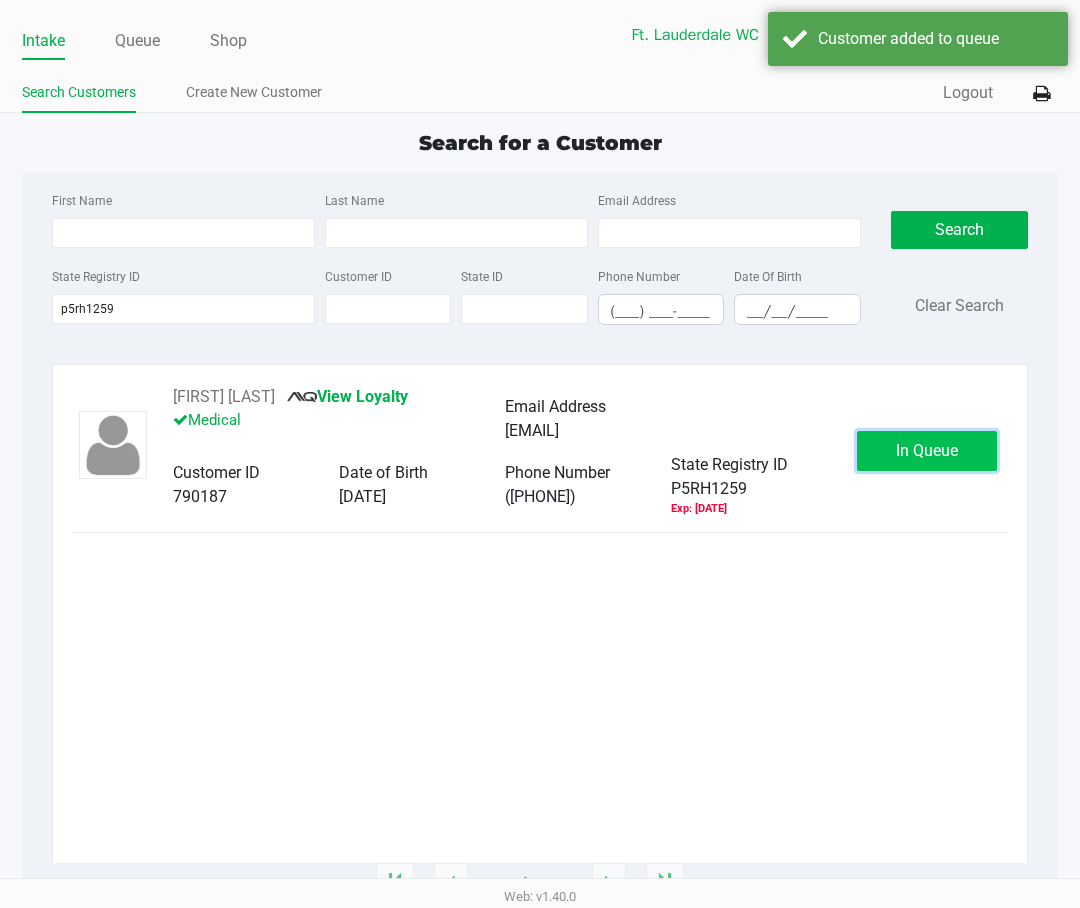 click on "In Queue" 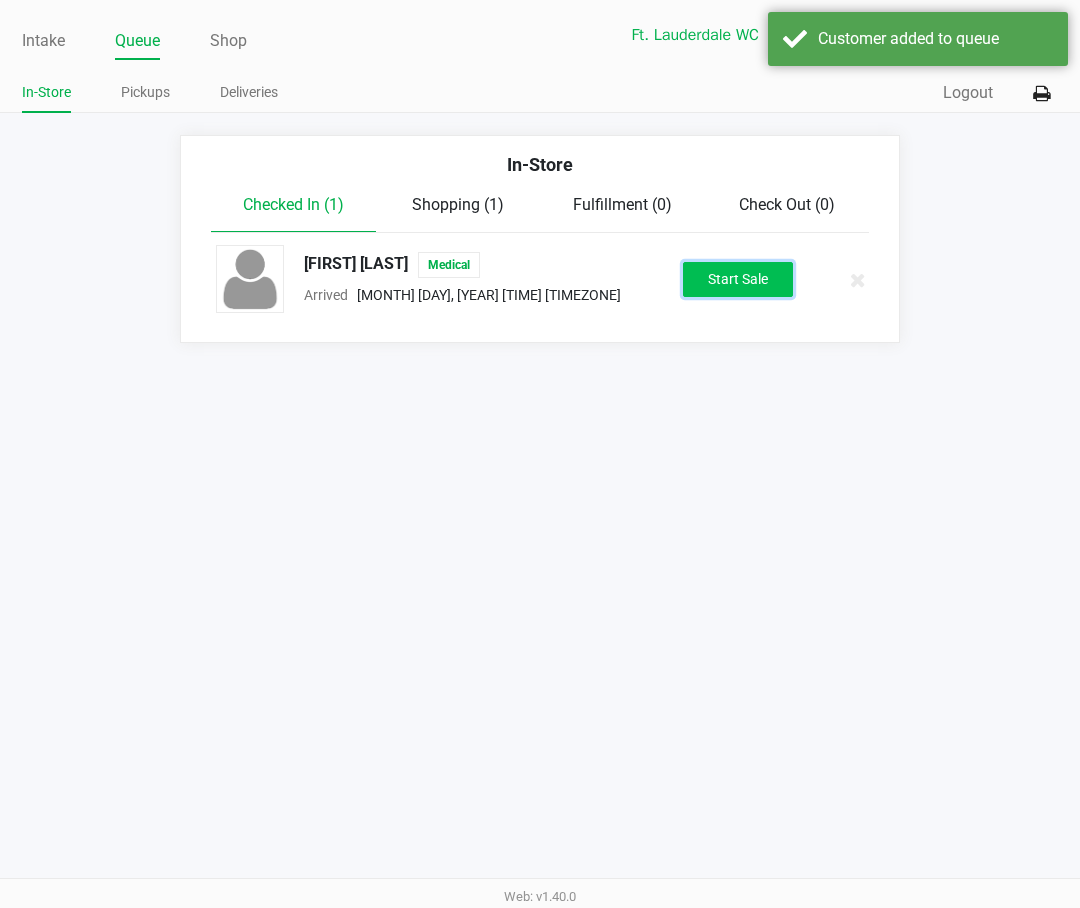 click on "Start Sale" 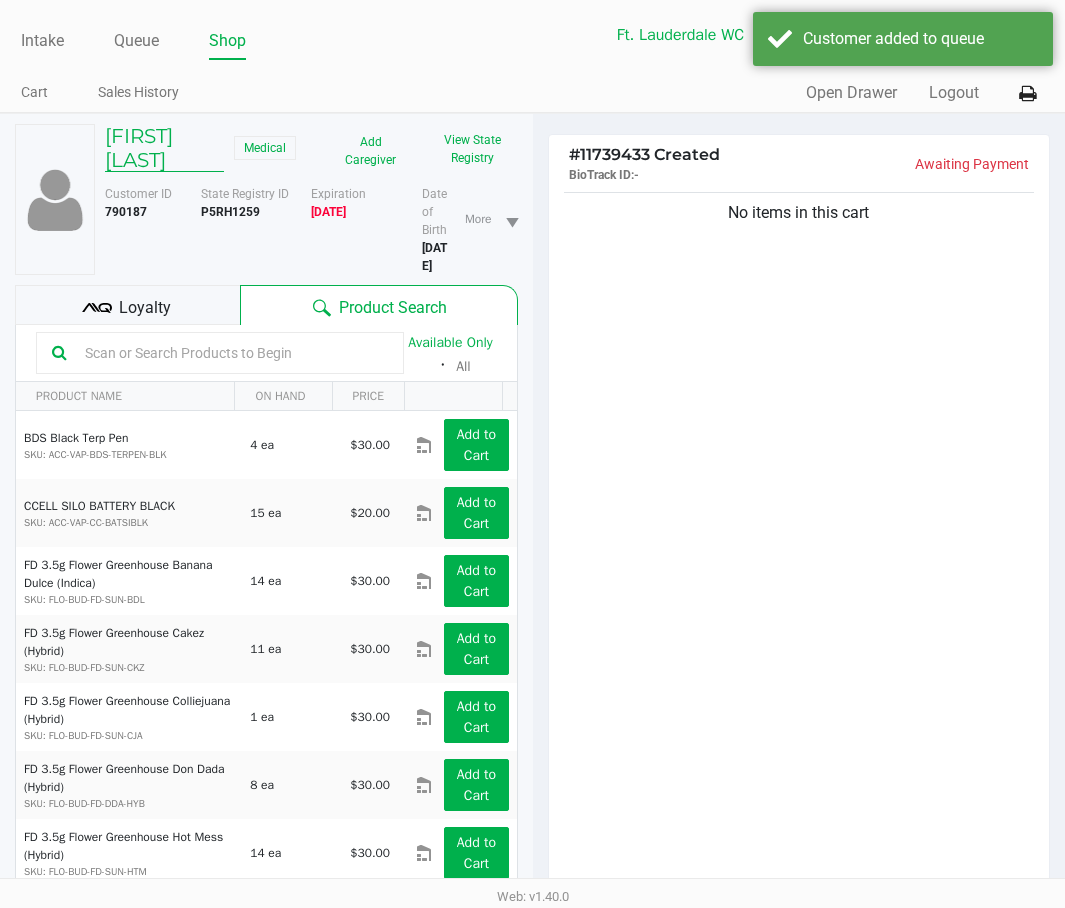 click on "[FIRST] [LAST]" 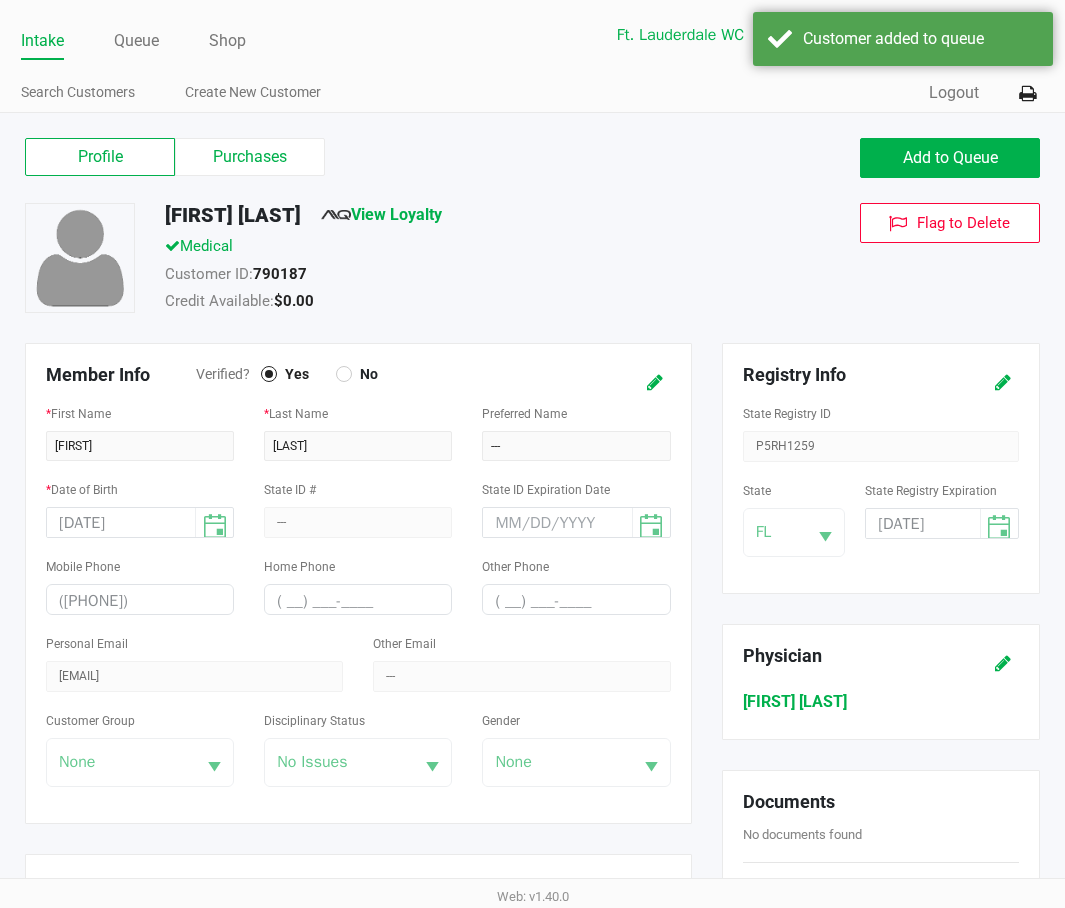 click 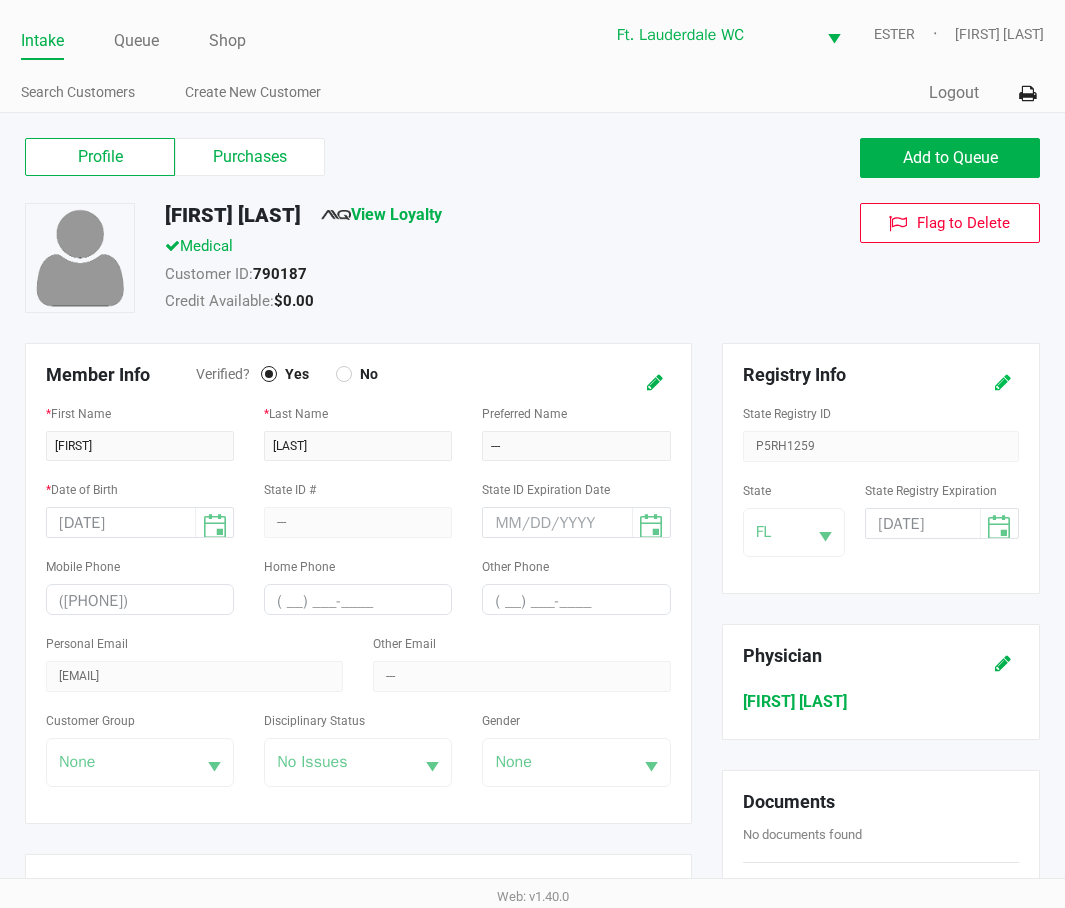 click 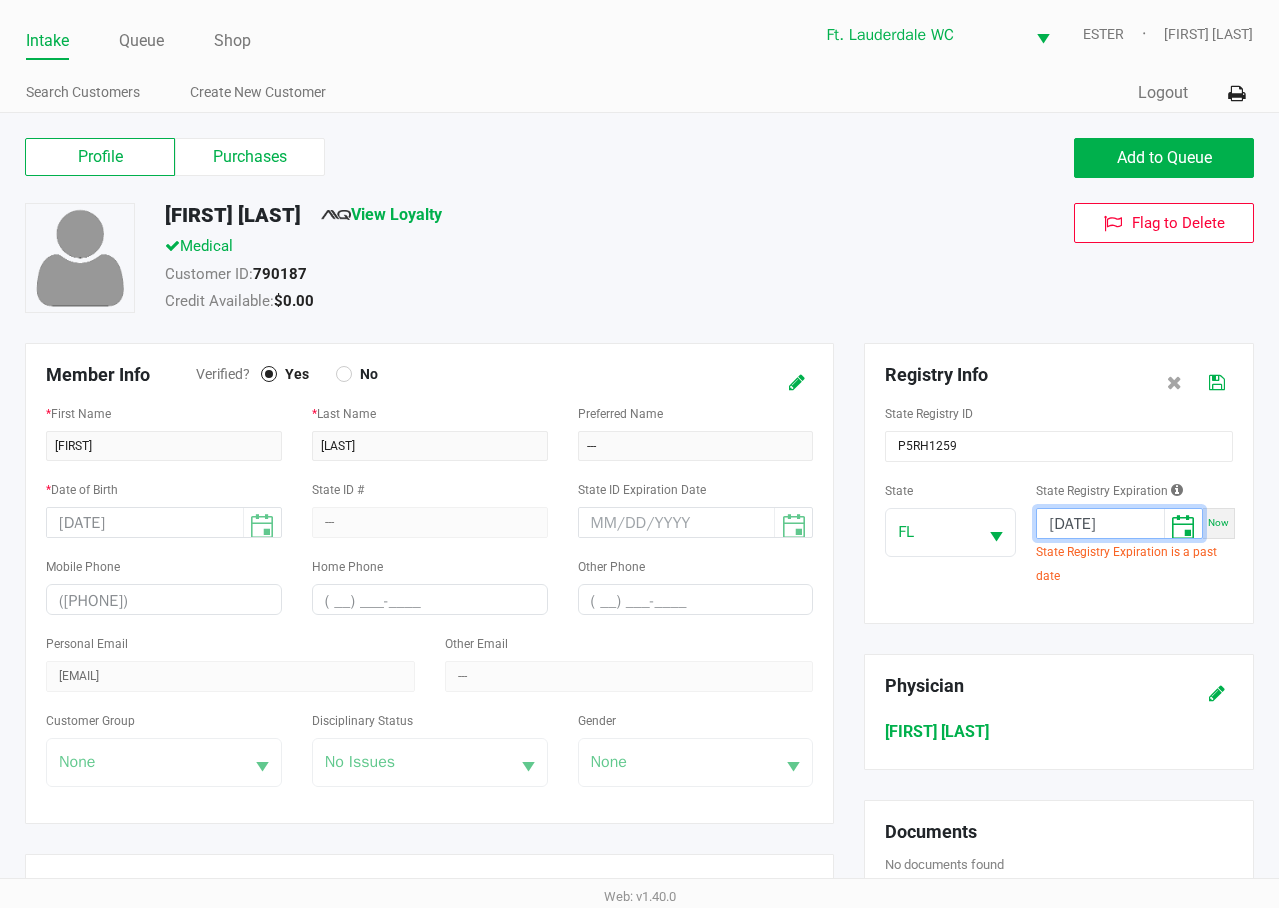 click on "[DATE]" at bounding box center [1100, 524] 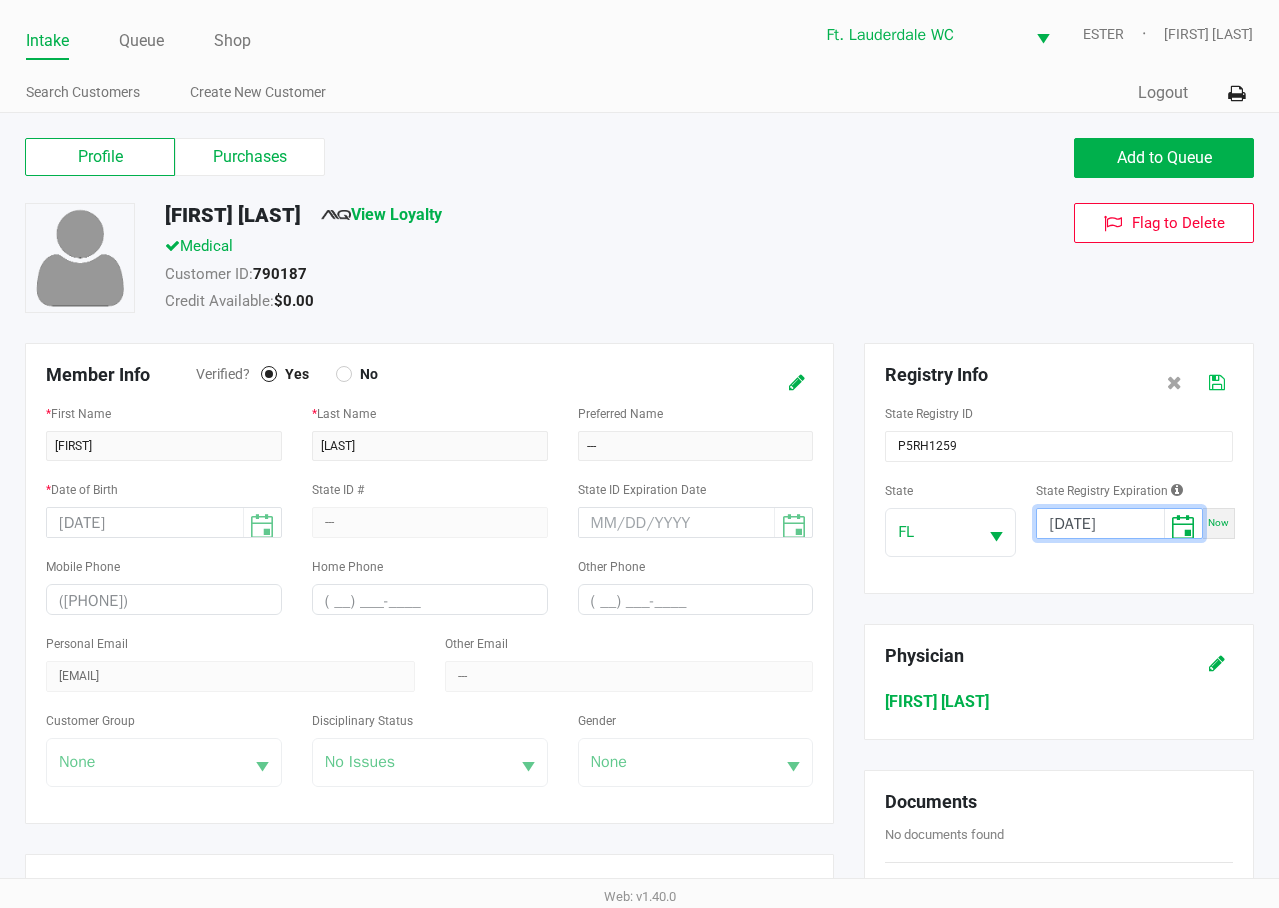 type on "[DATE]" 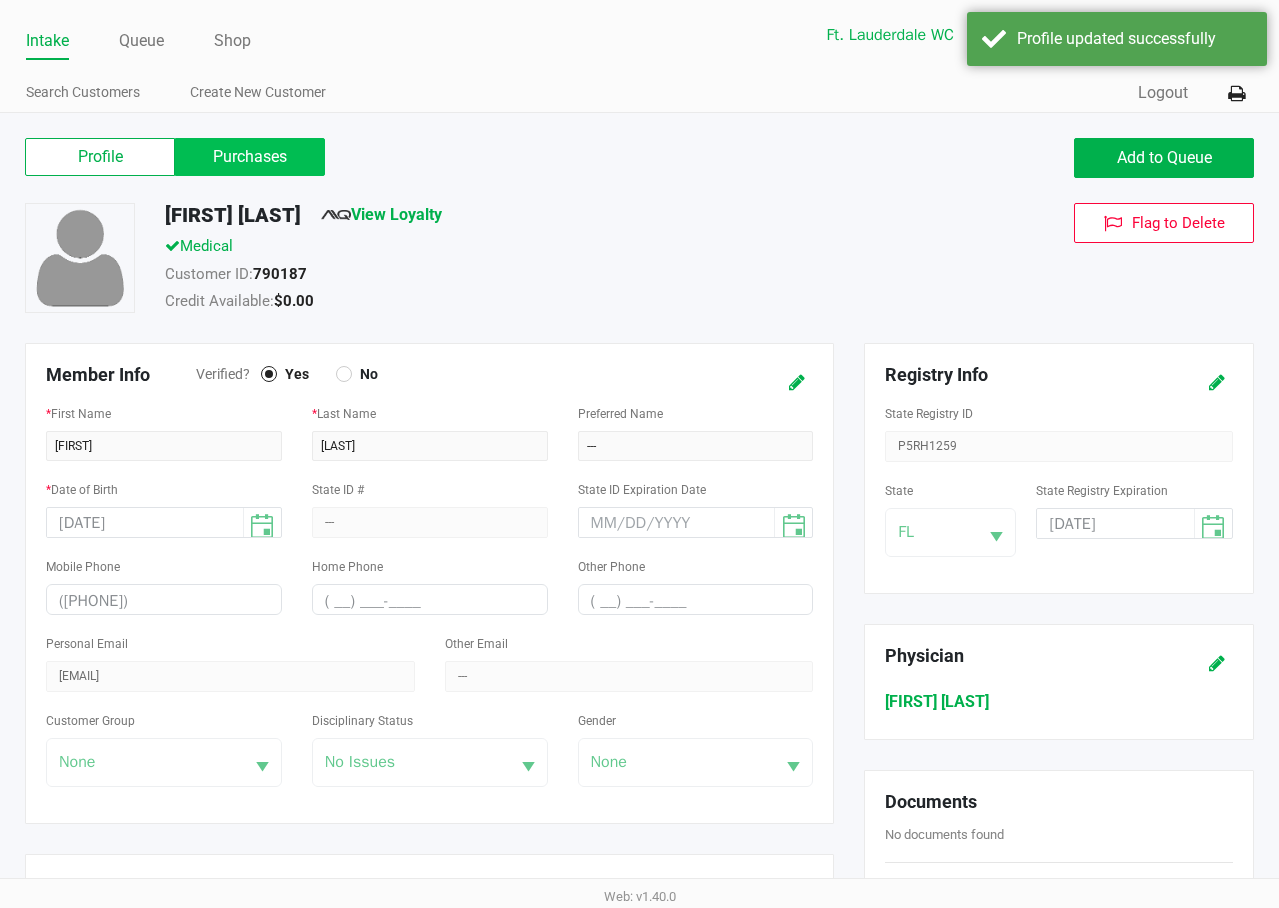 click on "Purchases" 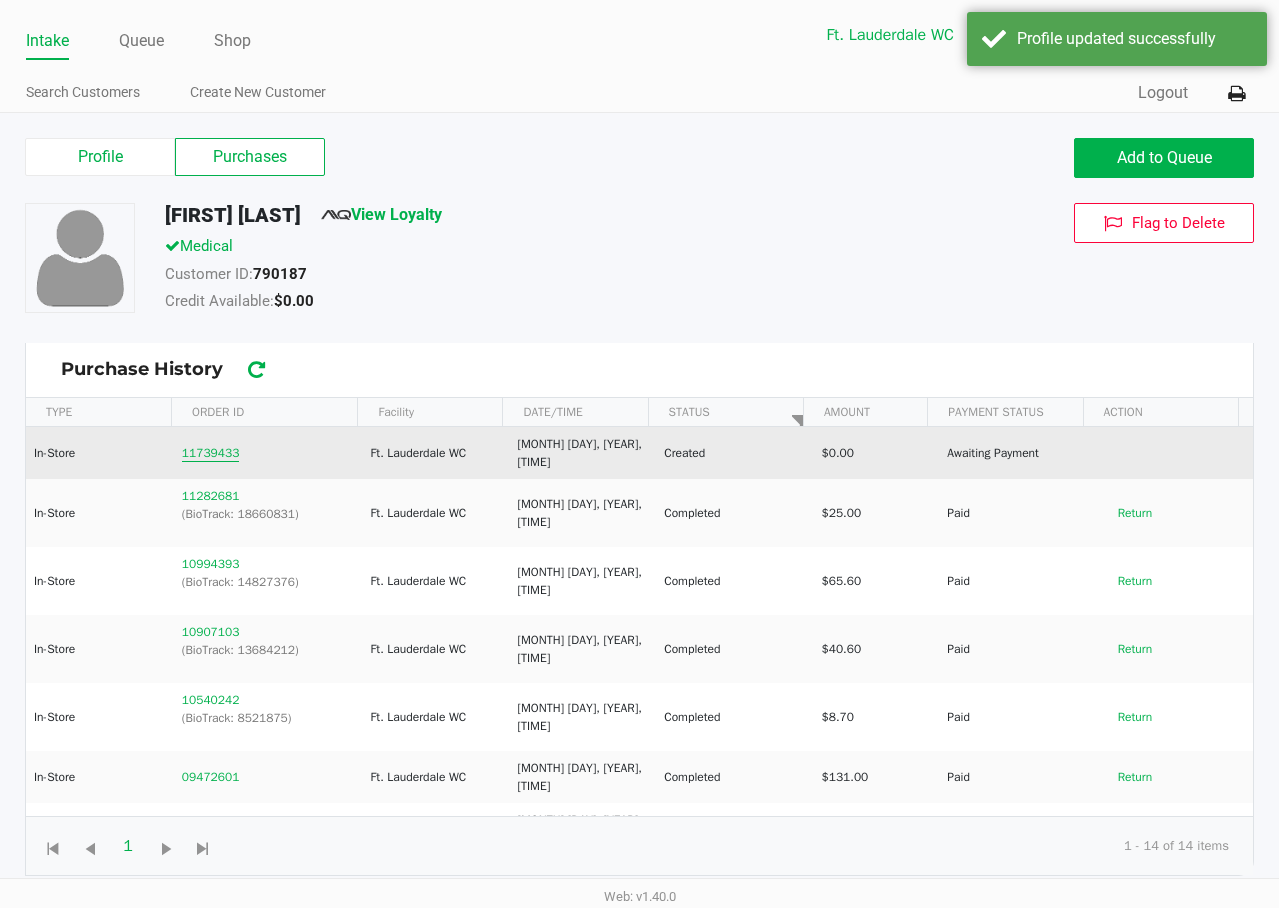 click on "11739433" 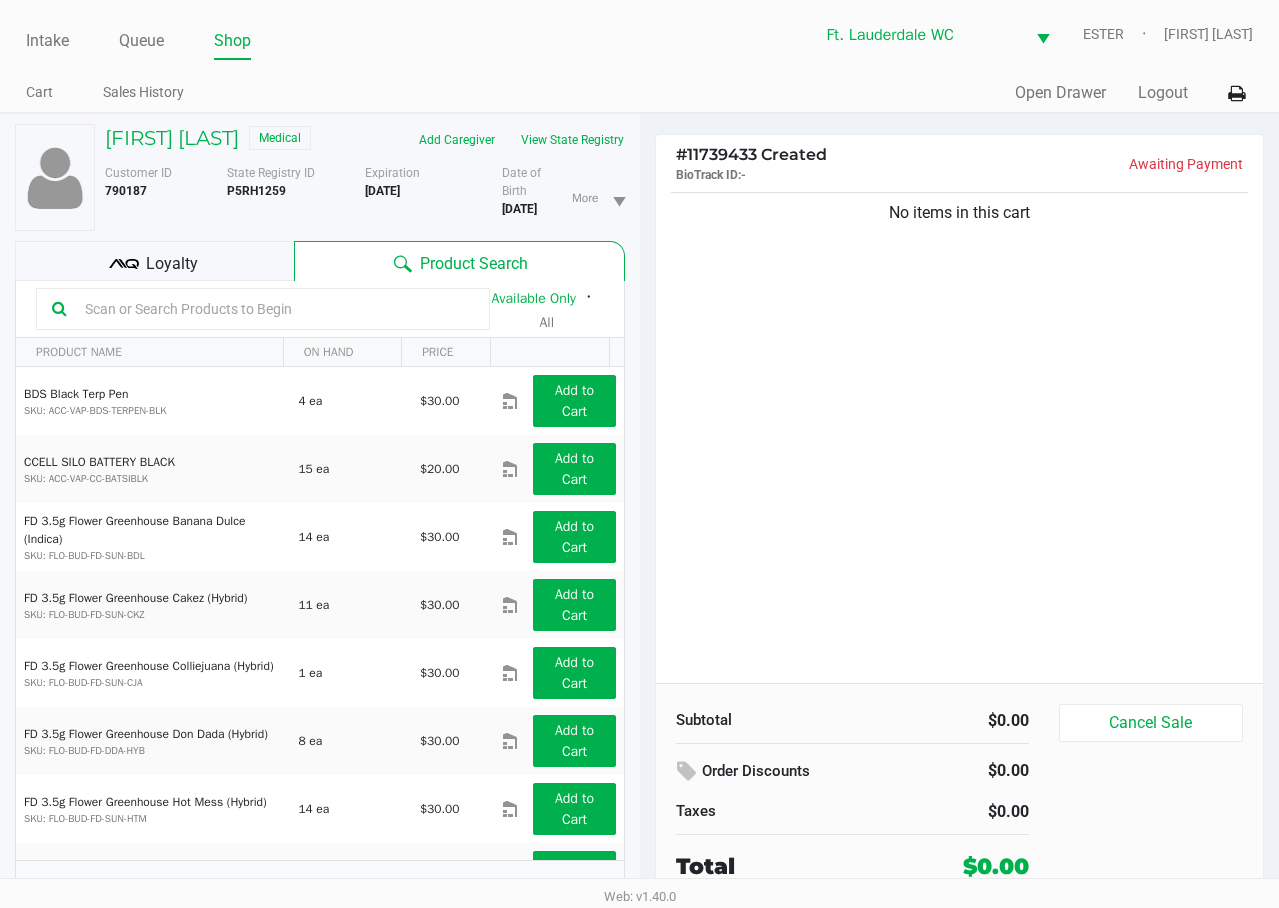 click on "Loyalty" 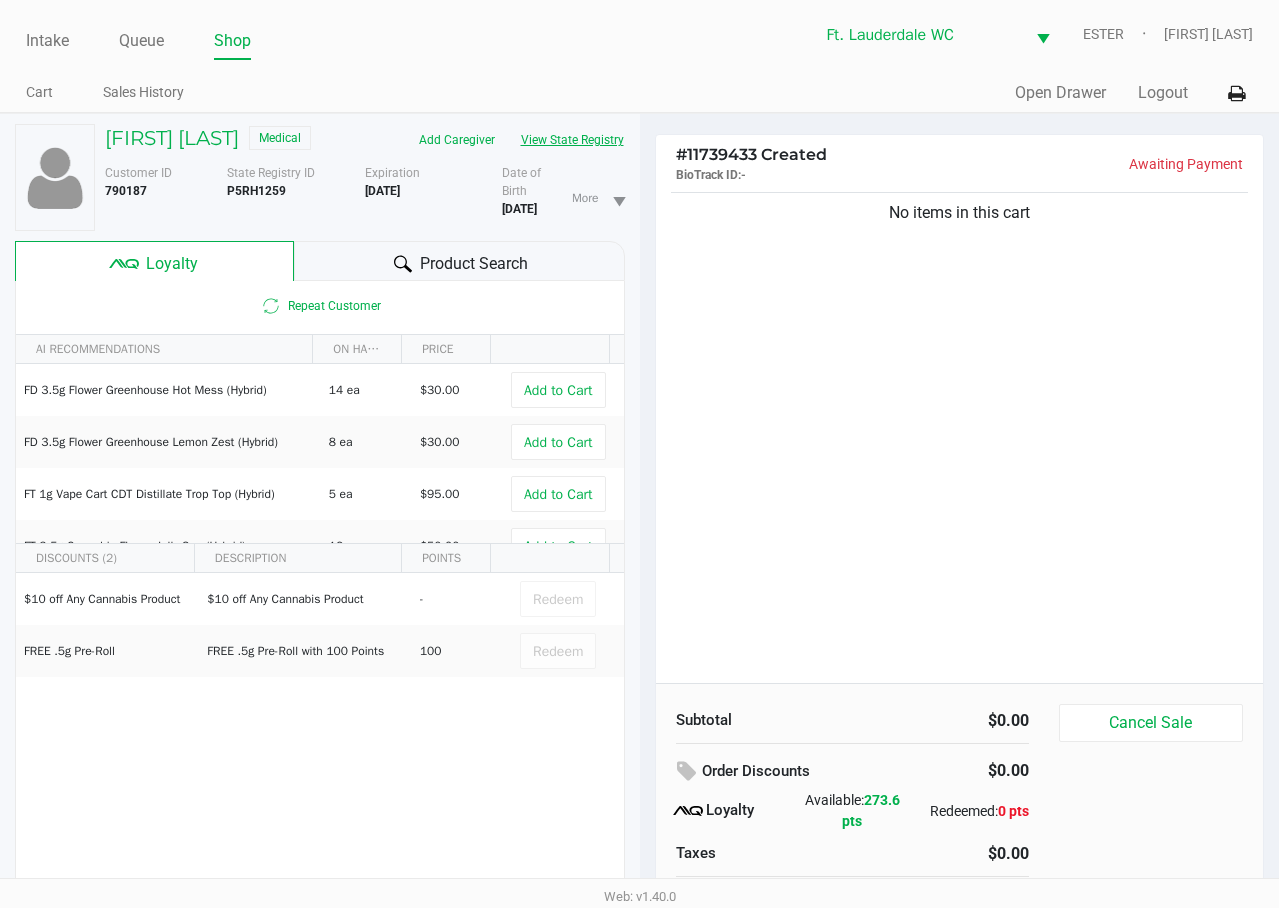 click on "View State Registry" 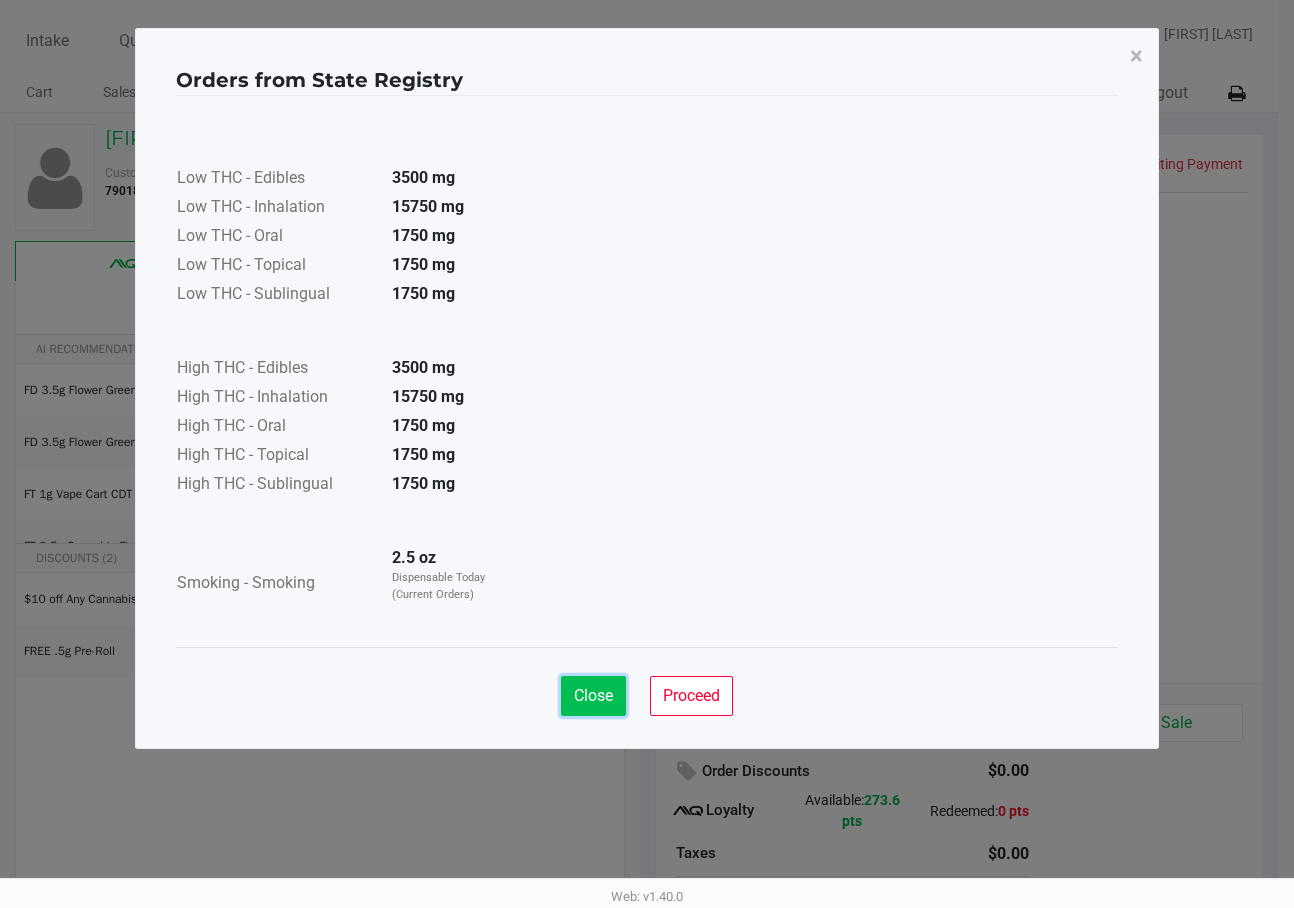 click on "Close" 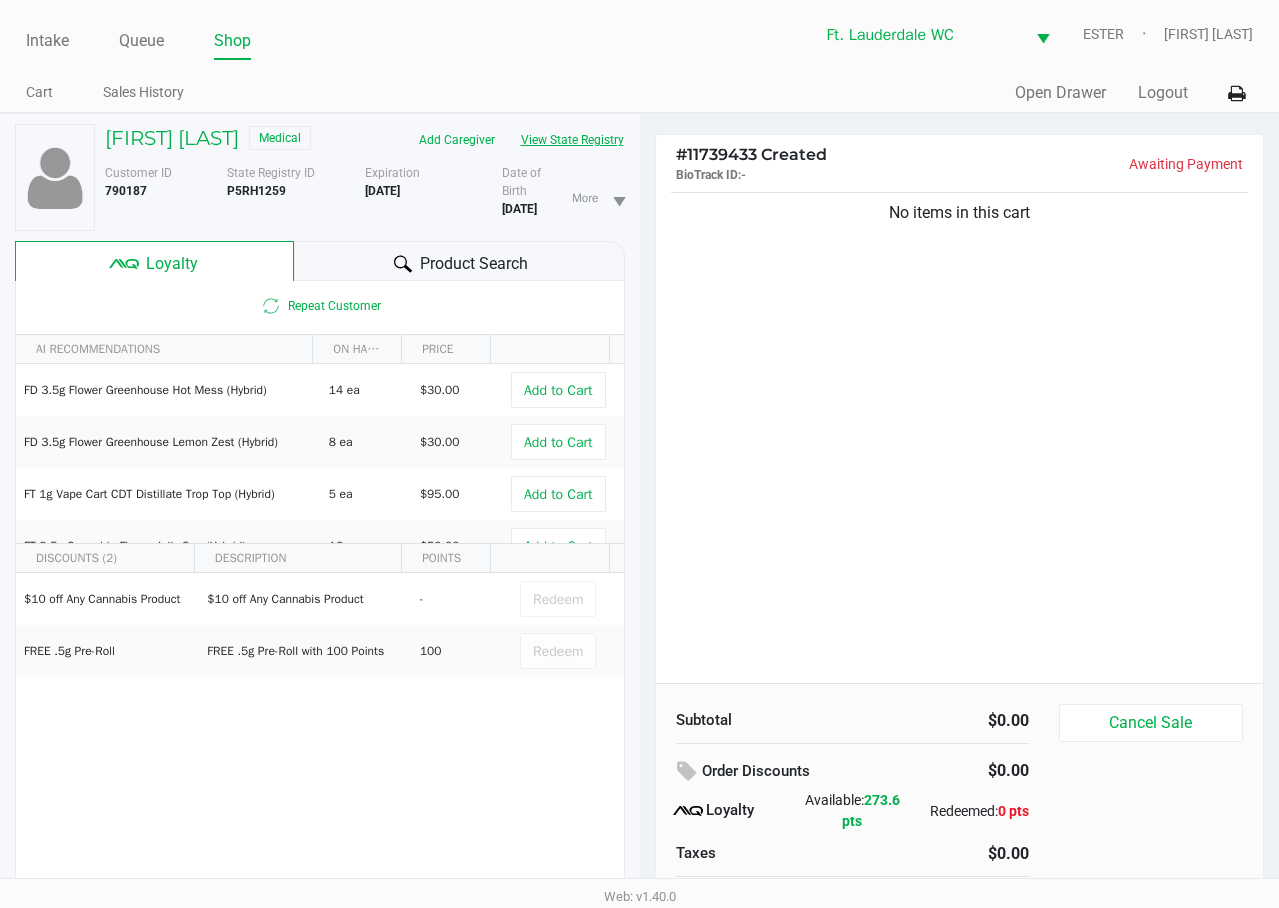 type 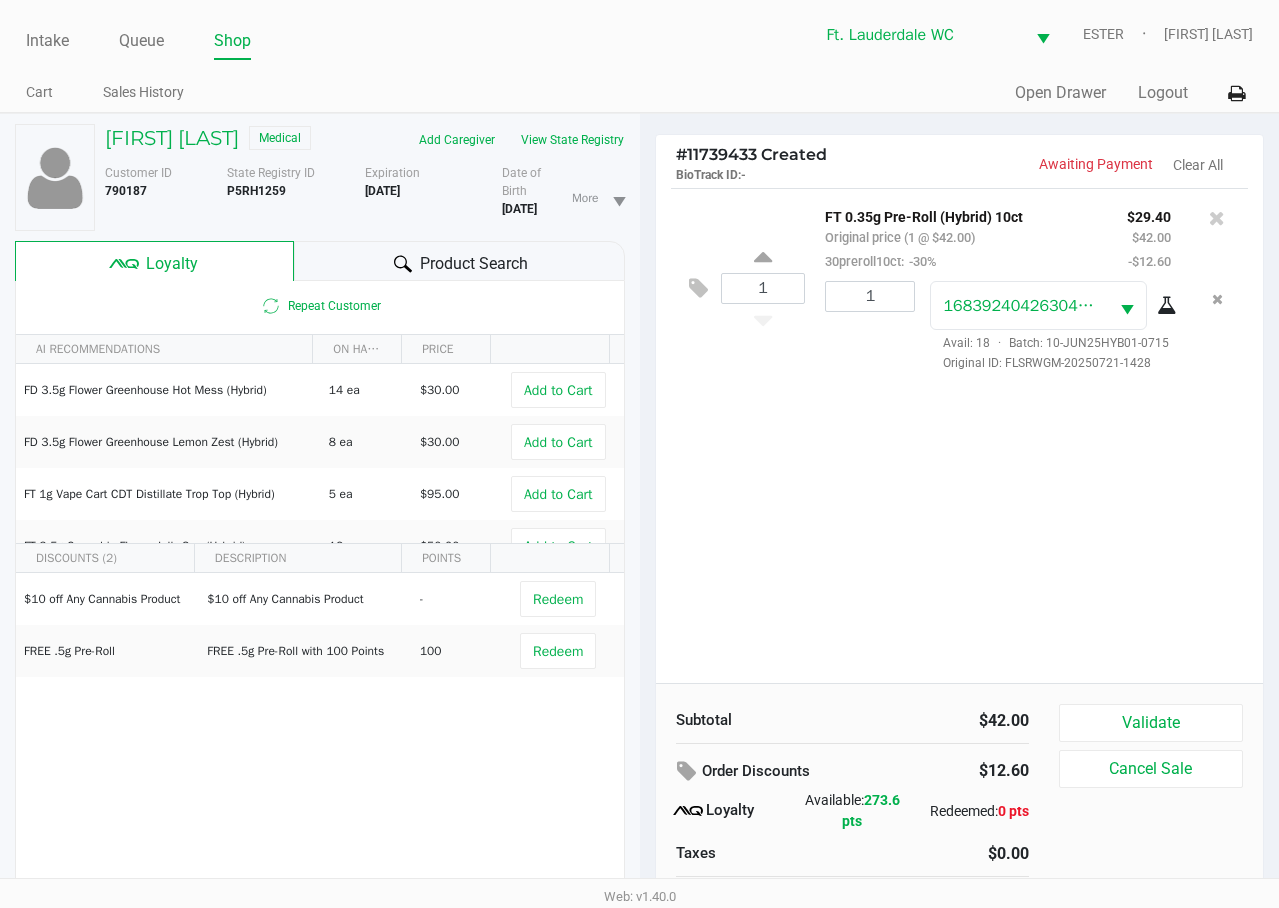 click on "1 FT 0.35g Pre-Roll (Hybrid) 10ct Original price (1 @ $42.00) 30preroll10ct: -30% $29.40 $42.00 -$12.60 1 1683924042630481 Avail: 18 · Batch: 10-JUN25HYB01-0715 Original ID: FLSRWGM-20250721-1428" 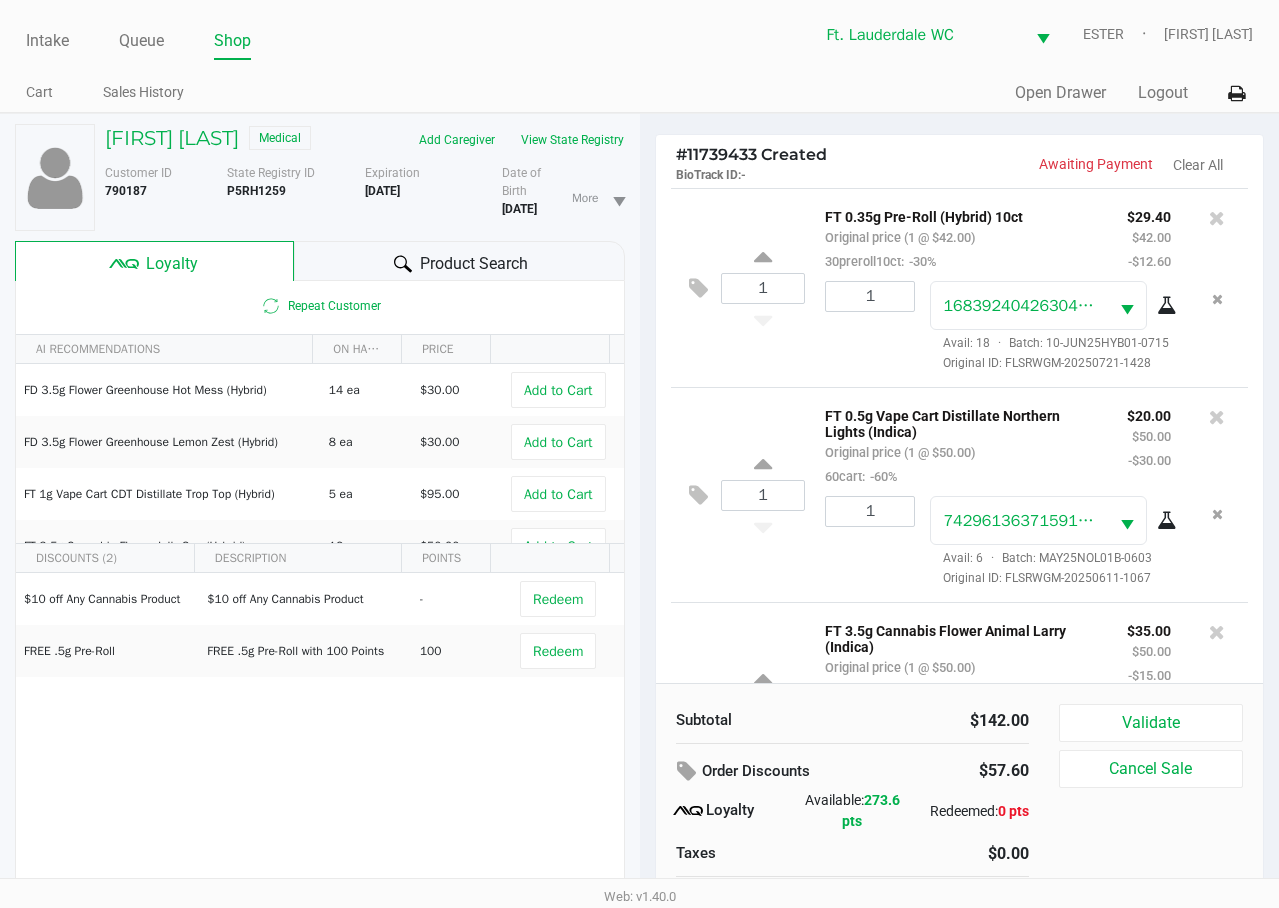 scroll, scrollTop: 211, scrollLeft: 0, axis: vertical 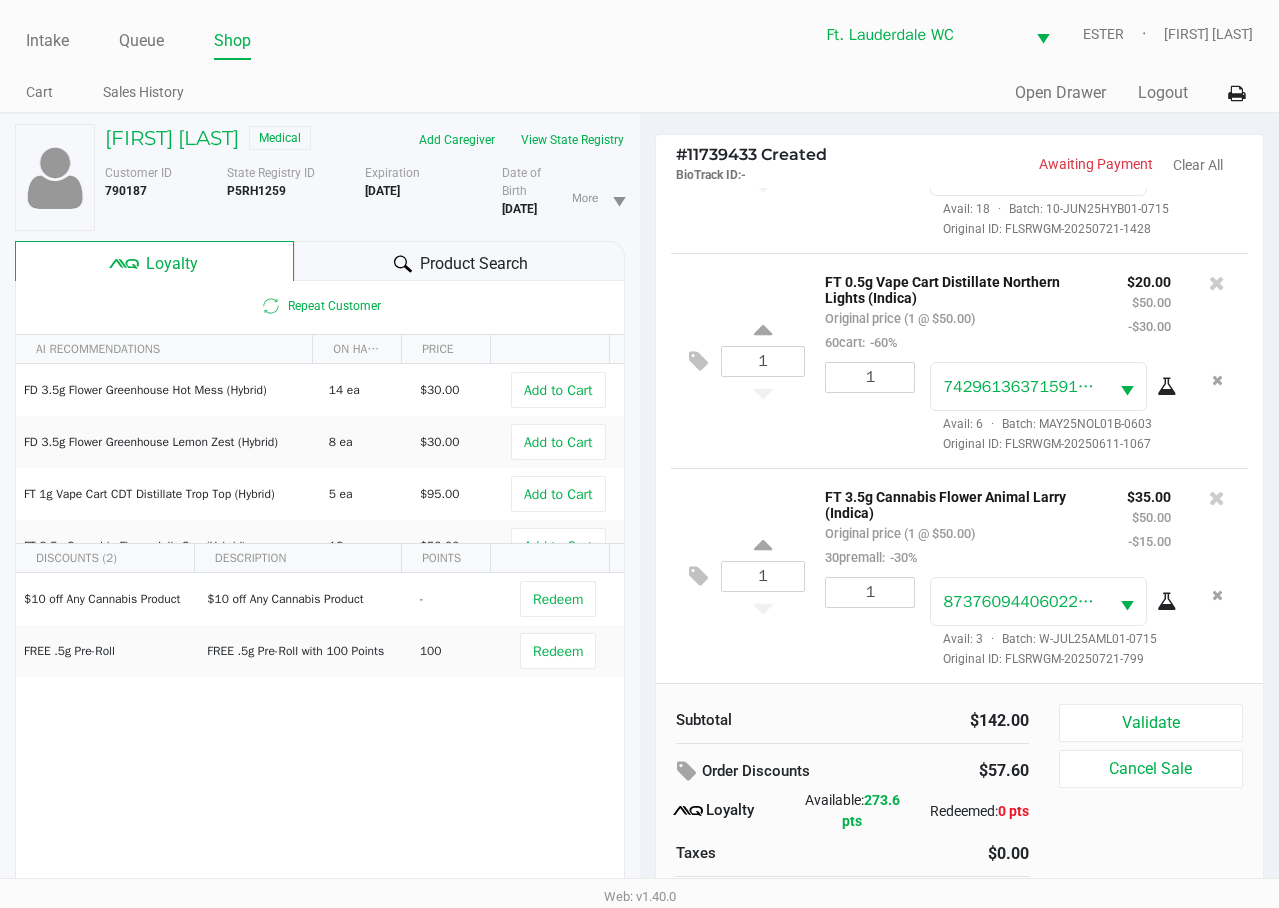 click on "Intake Queue Shop" 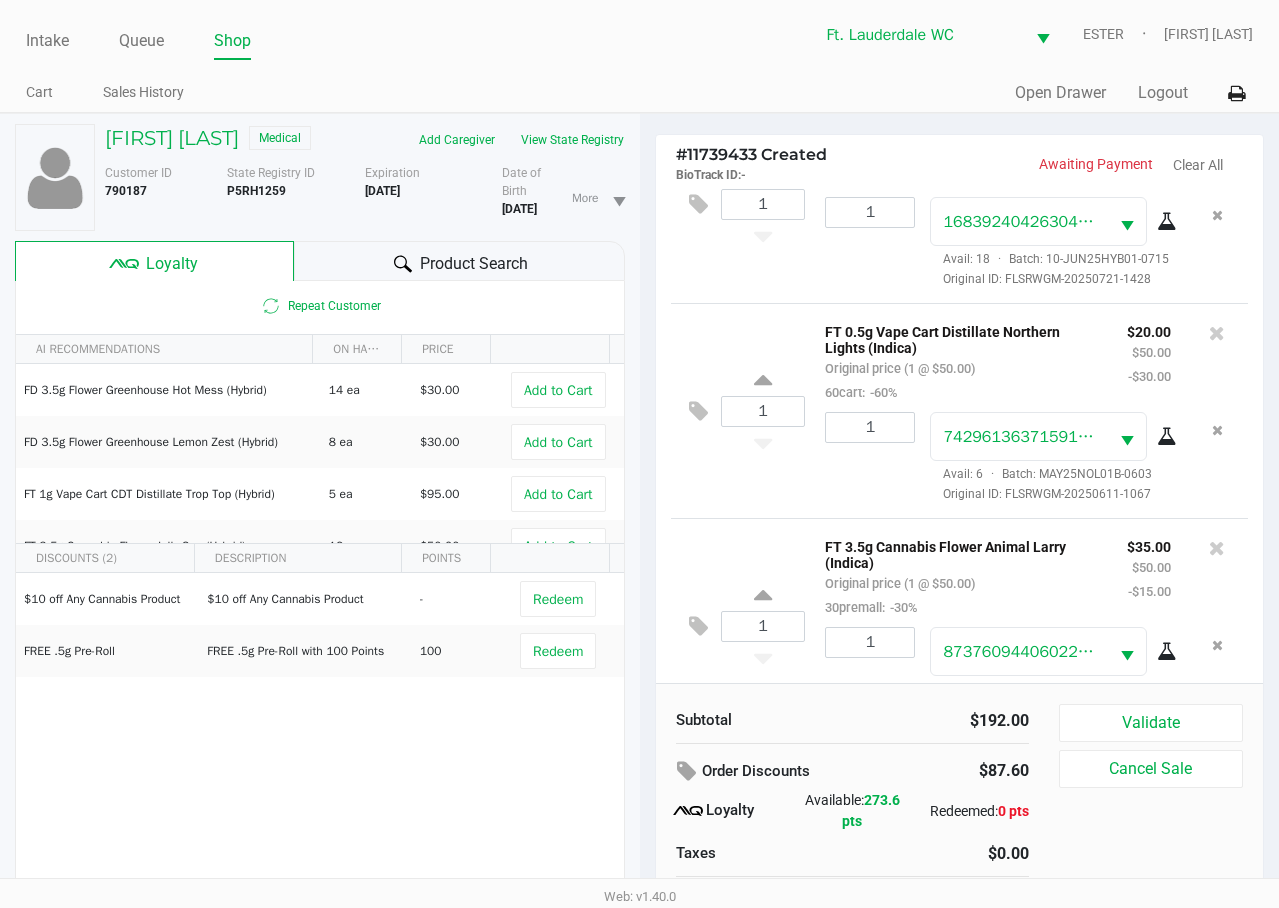 scroll, scrollTop: 0, scrollLeft: 0, axis: both 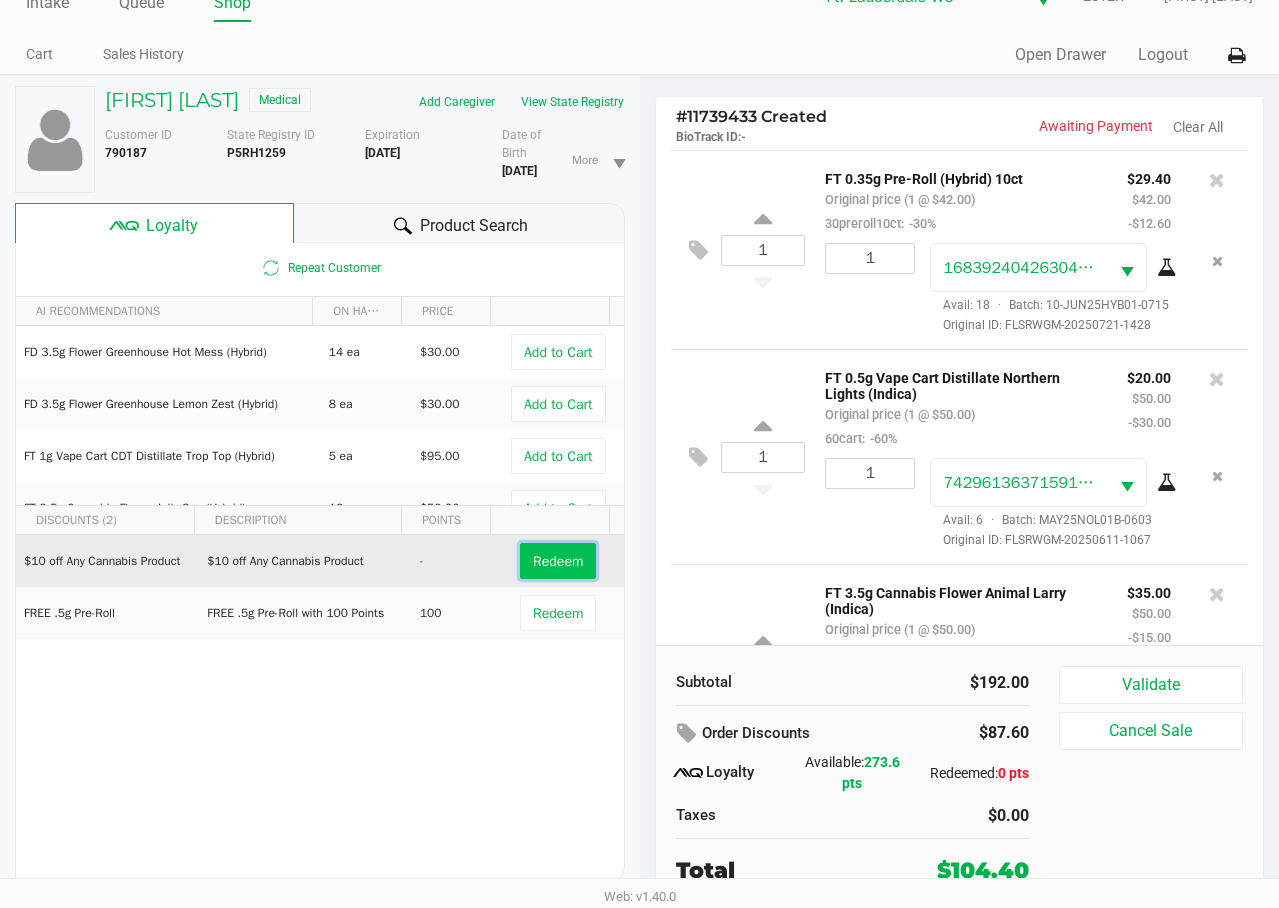 click on "Redeem" 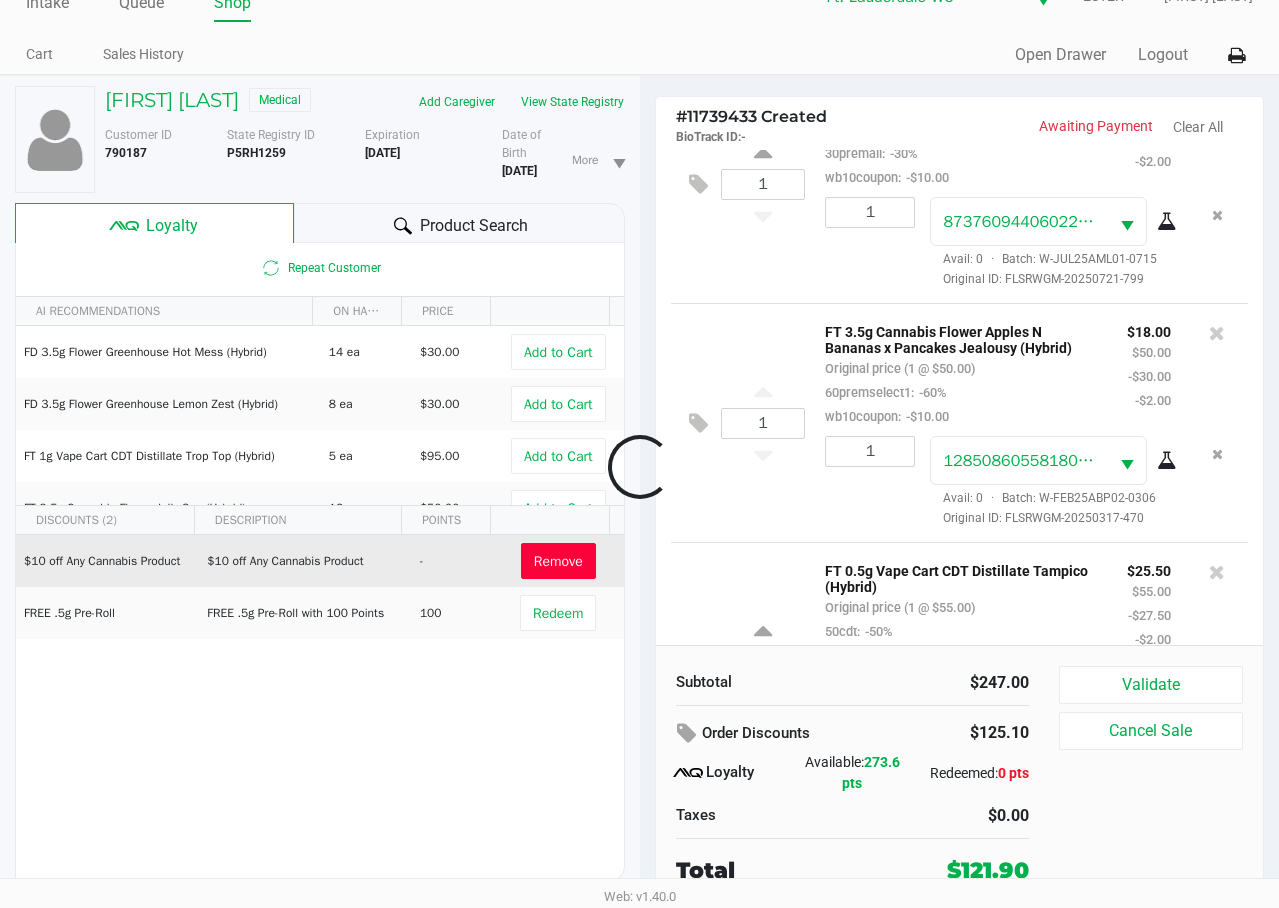 scroll, scrollTop: 789, scrollLeft: 0, axis: vertical 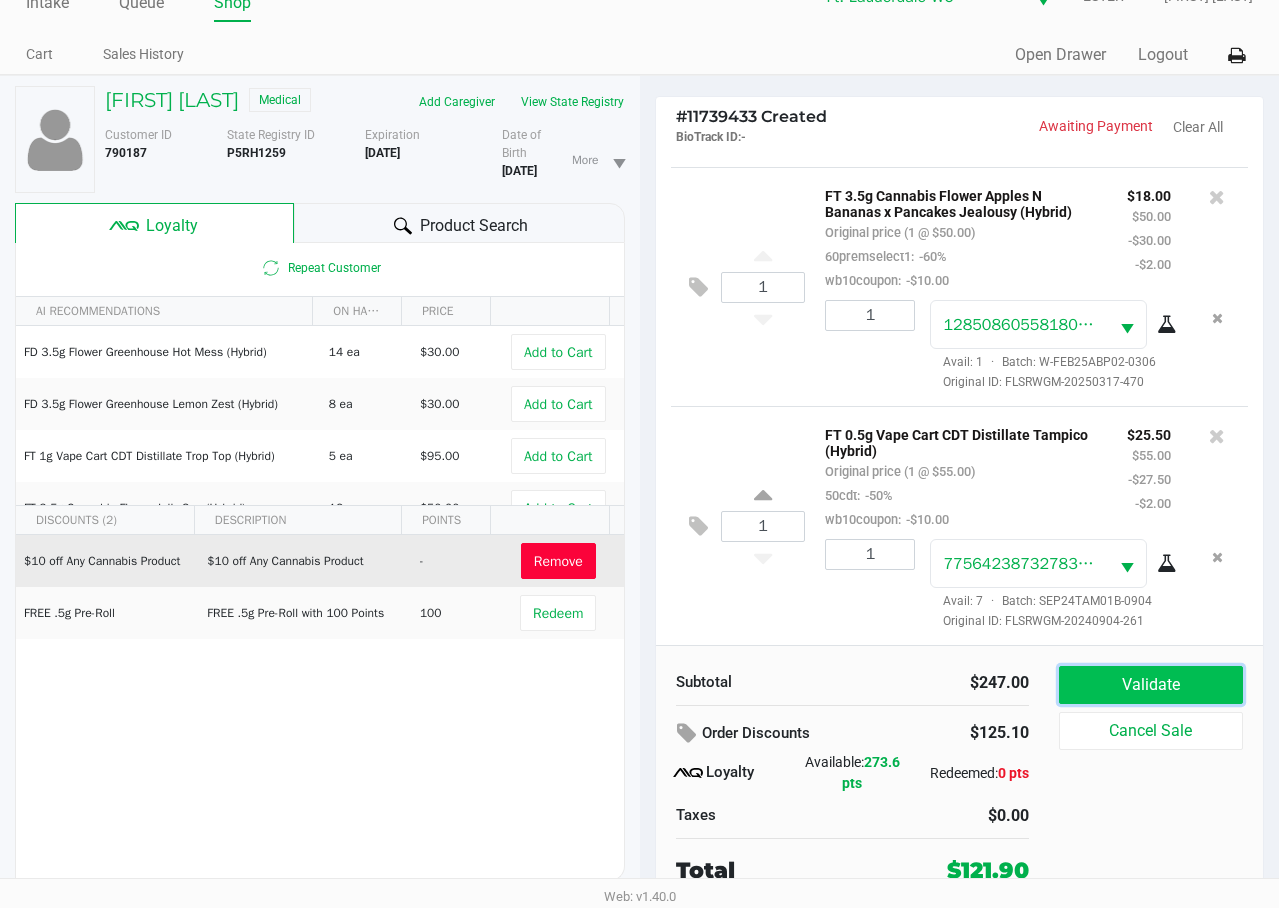 click on "Validate" 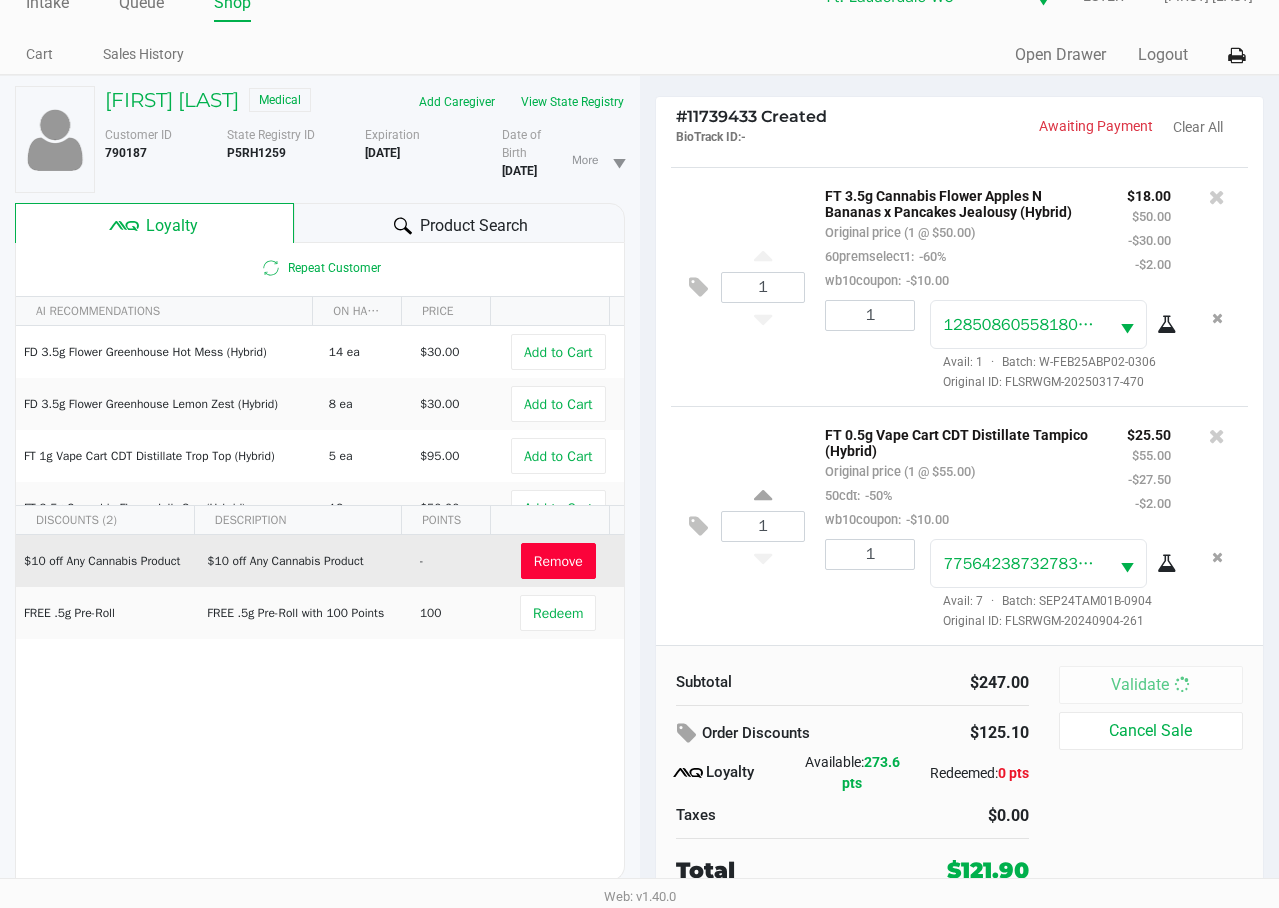 scroll, scrollTop: 0, scrollLeft: 0, axis: both 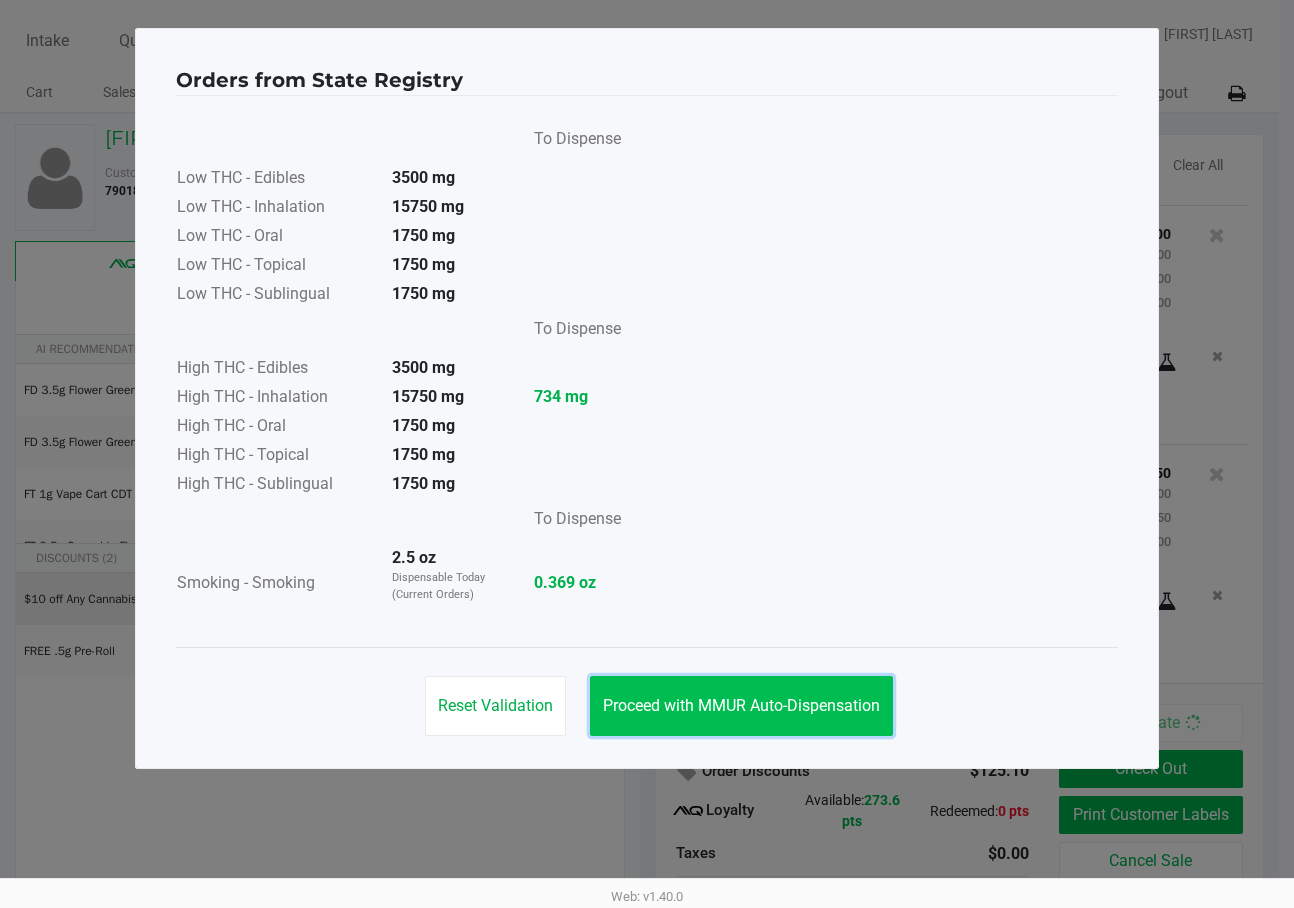 click on "Proceed with MMUR Auto-Dispensation" 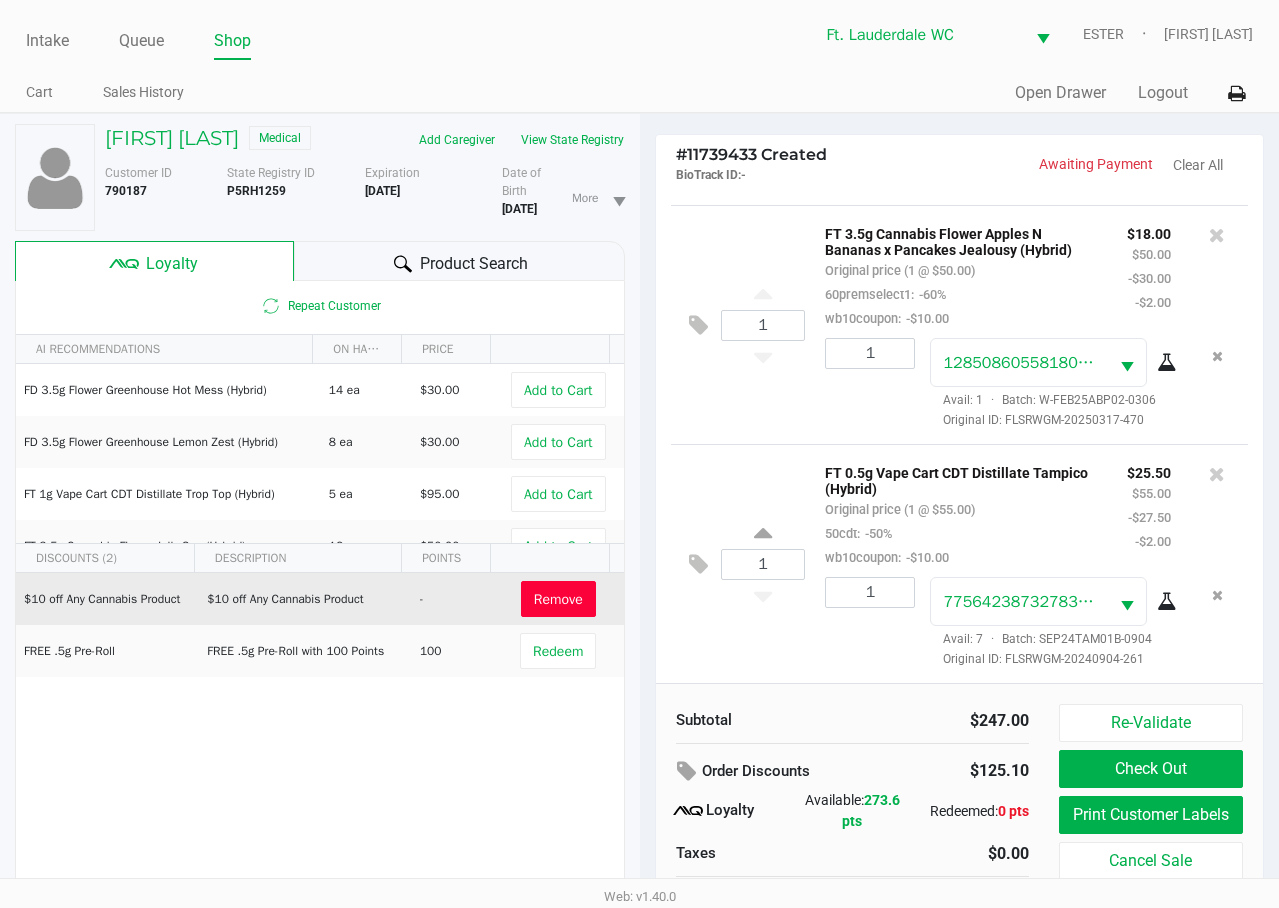 scroll, scrollTop: 55, scrollLeft: 0, axis: vertical 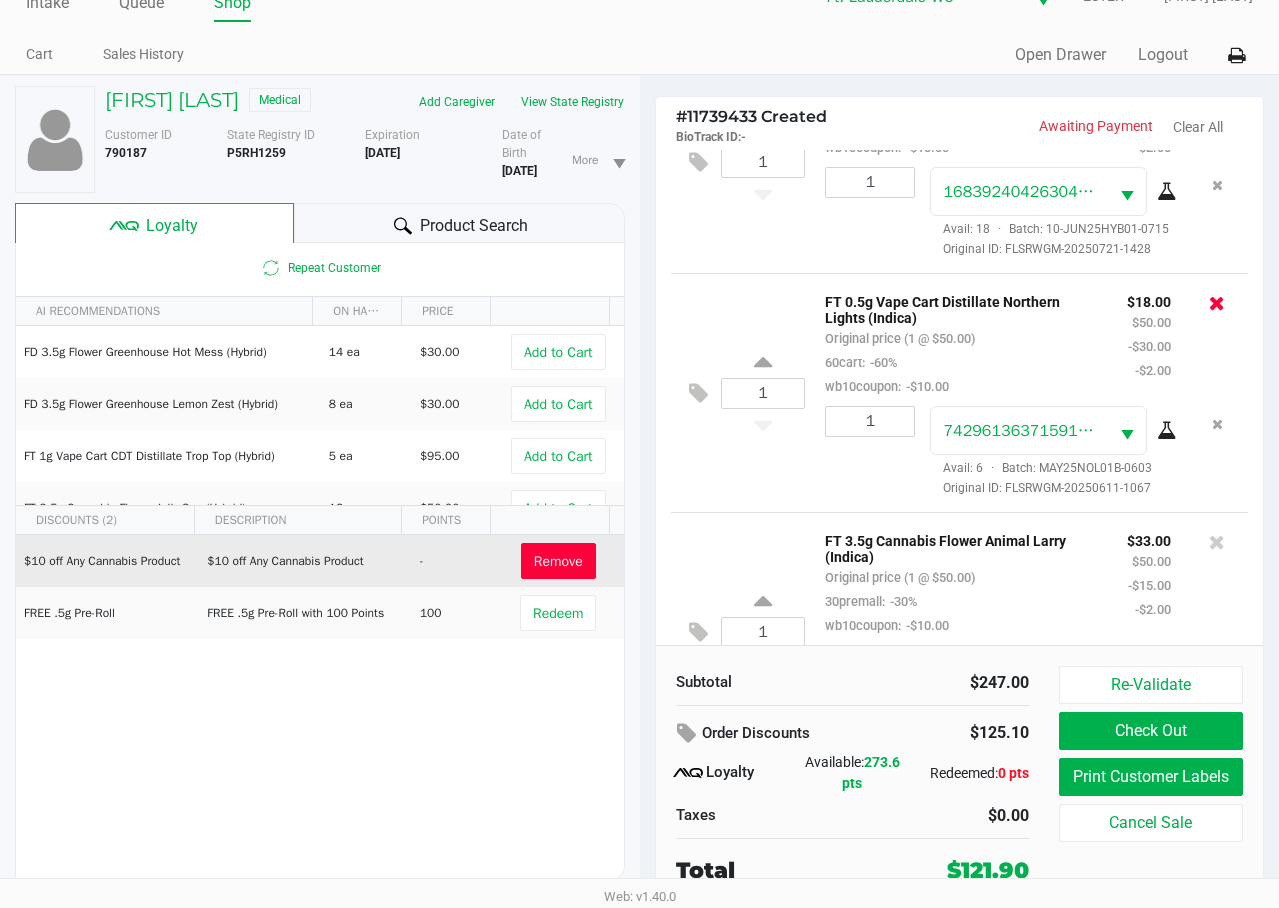 click 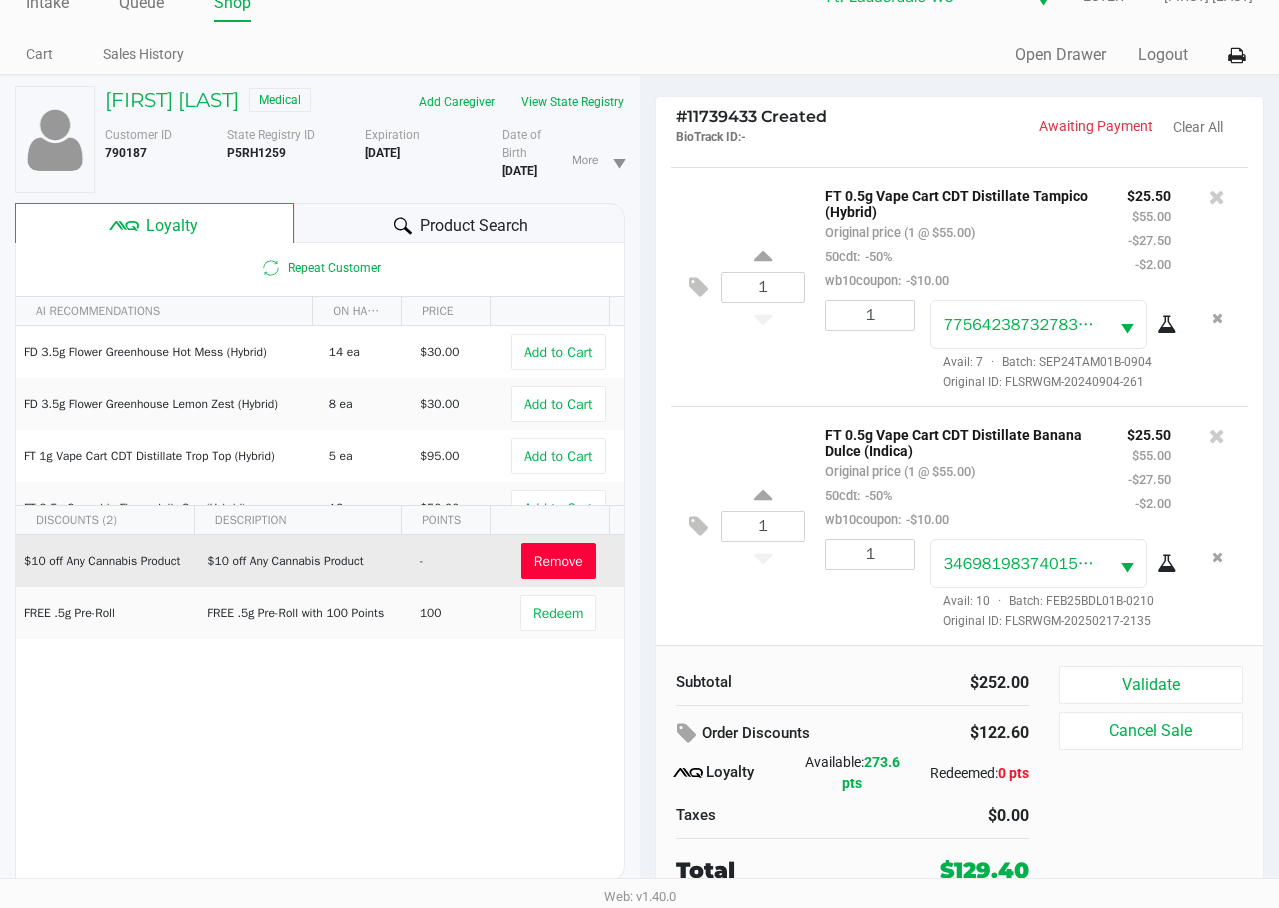 scroll, scrollTop: 789, scrollLeft: 0, axis: vertical 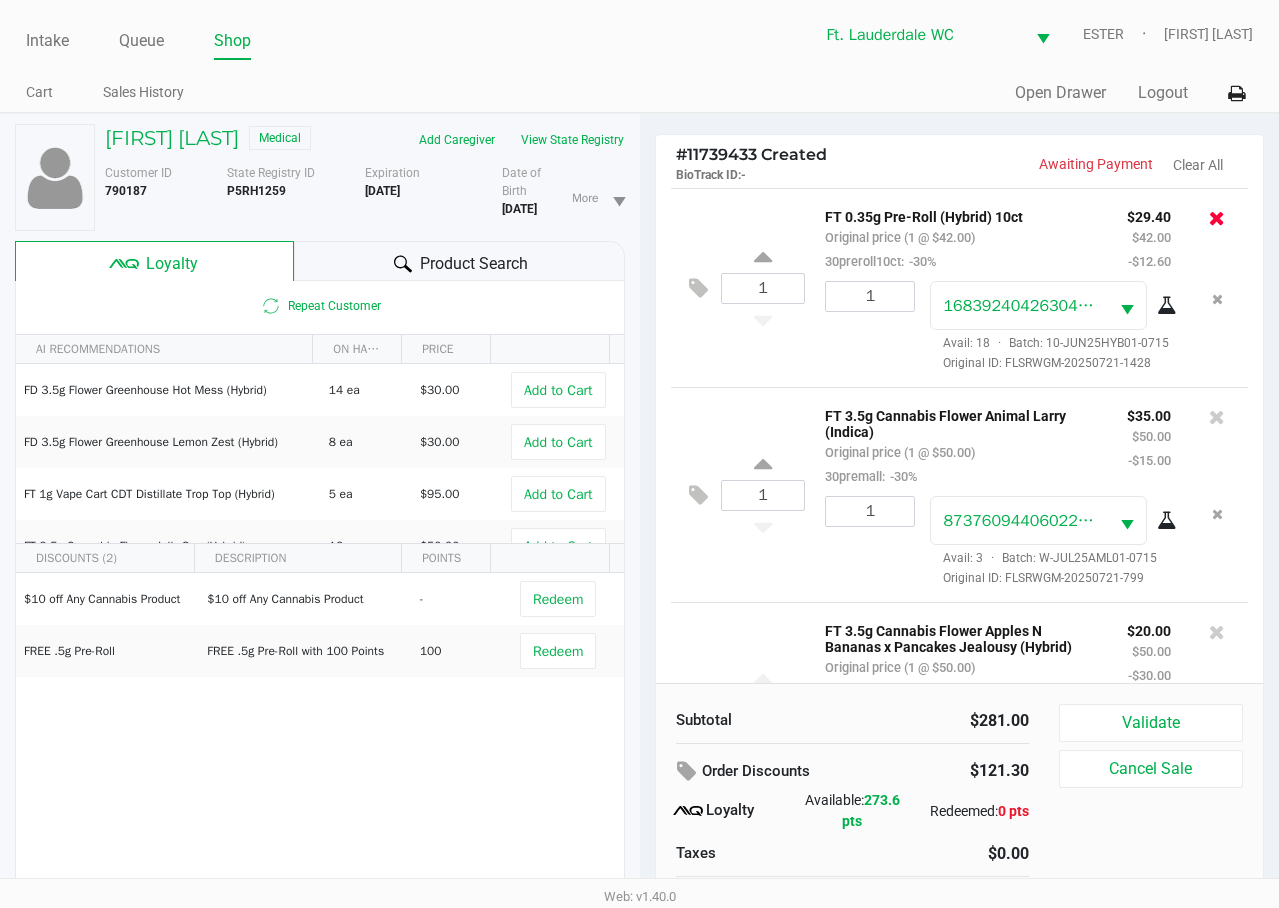 click 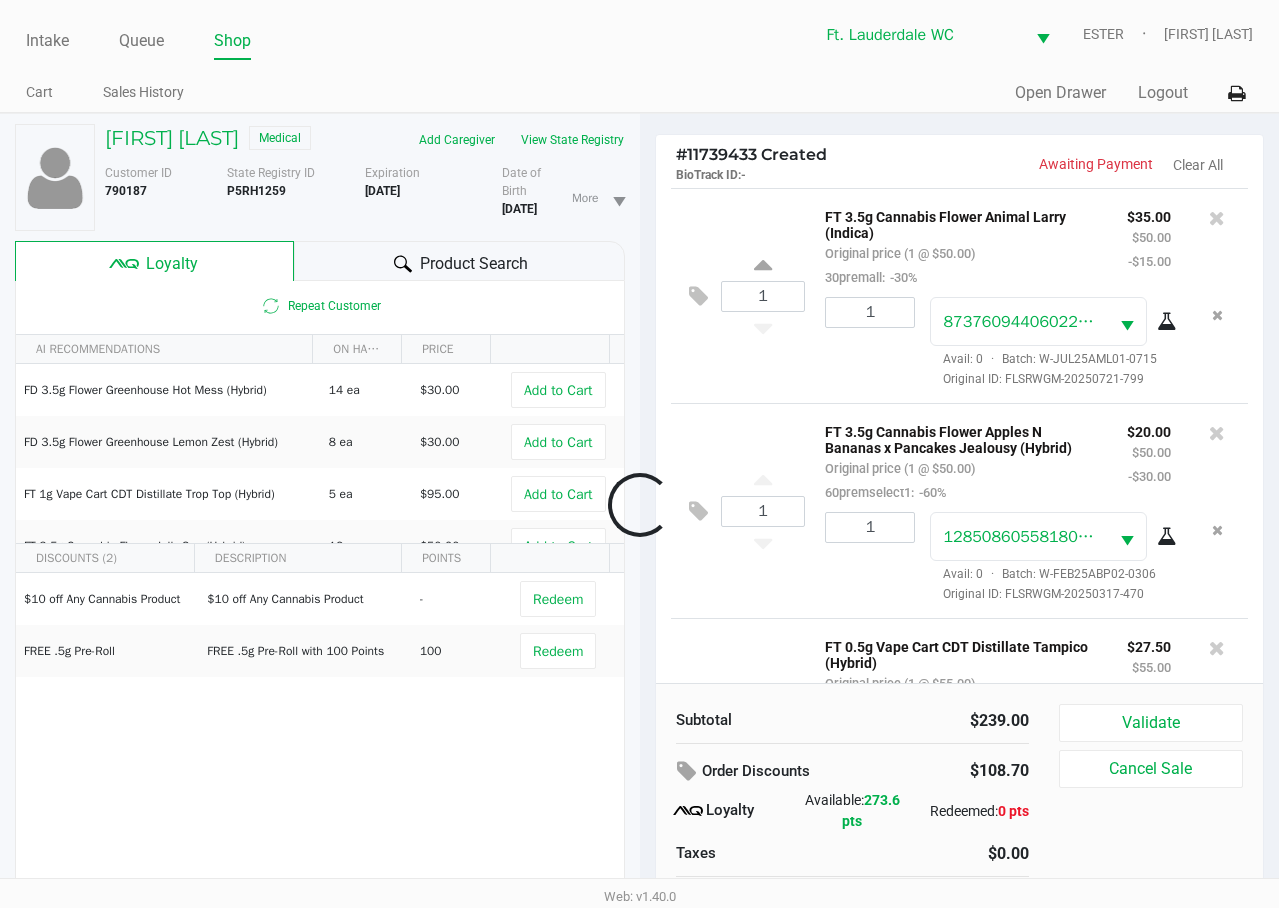 scroll, scrollTop: 645, scrollLeft: 0, axis: vertical 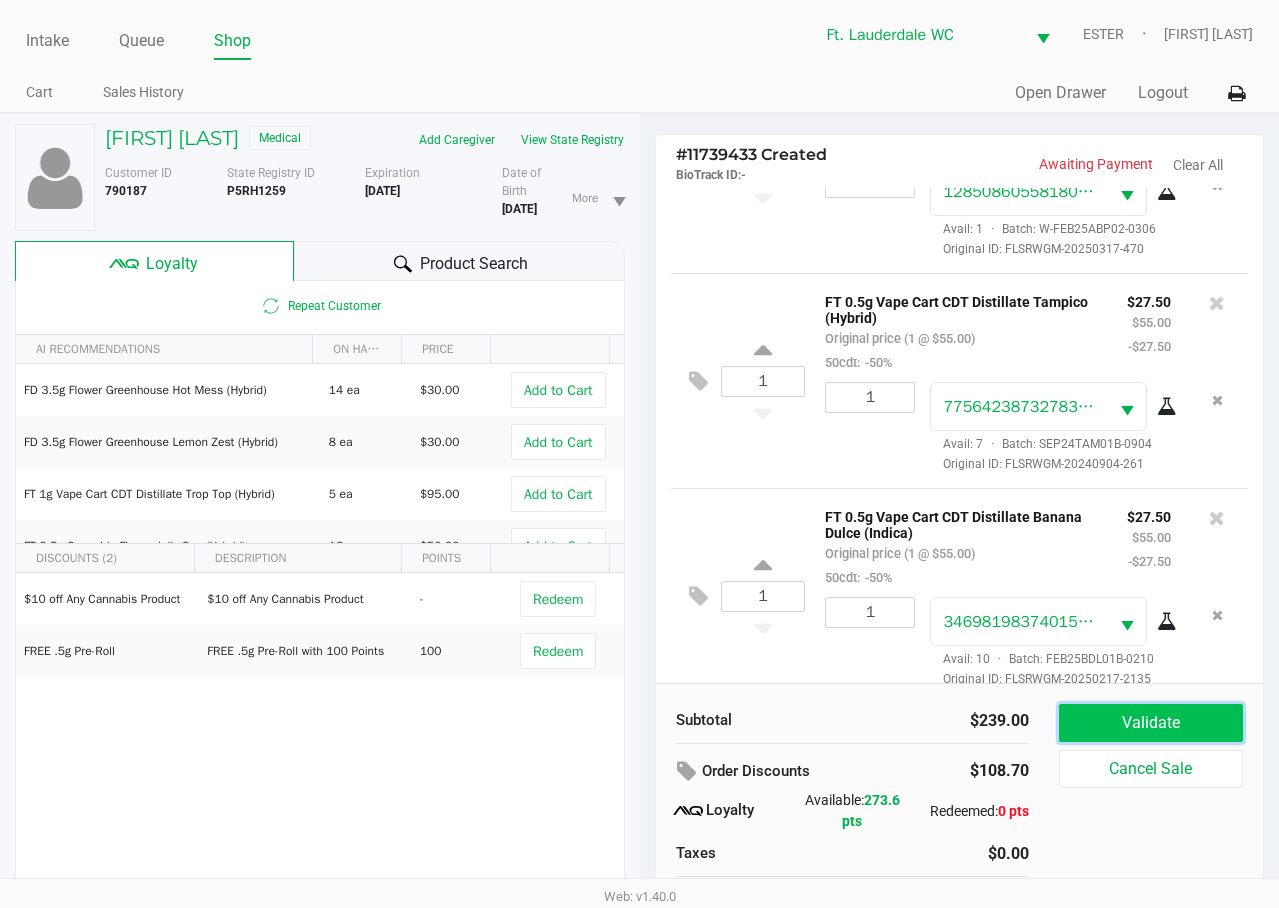 click on "Validate" 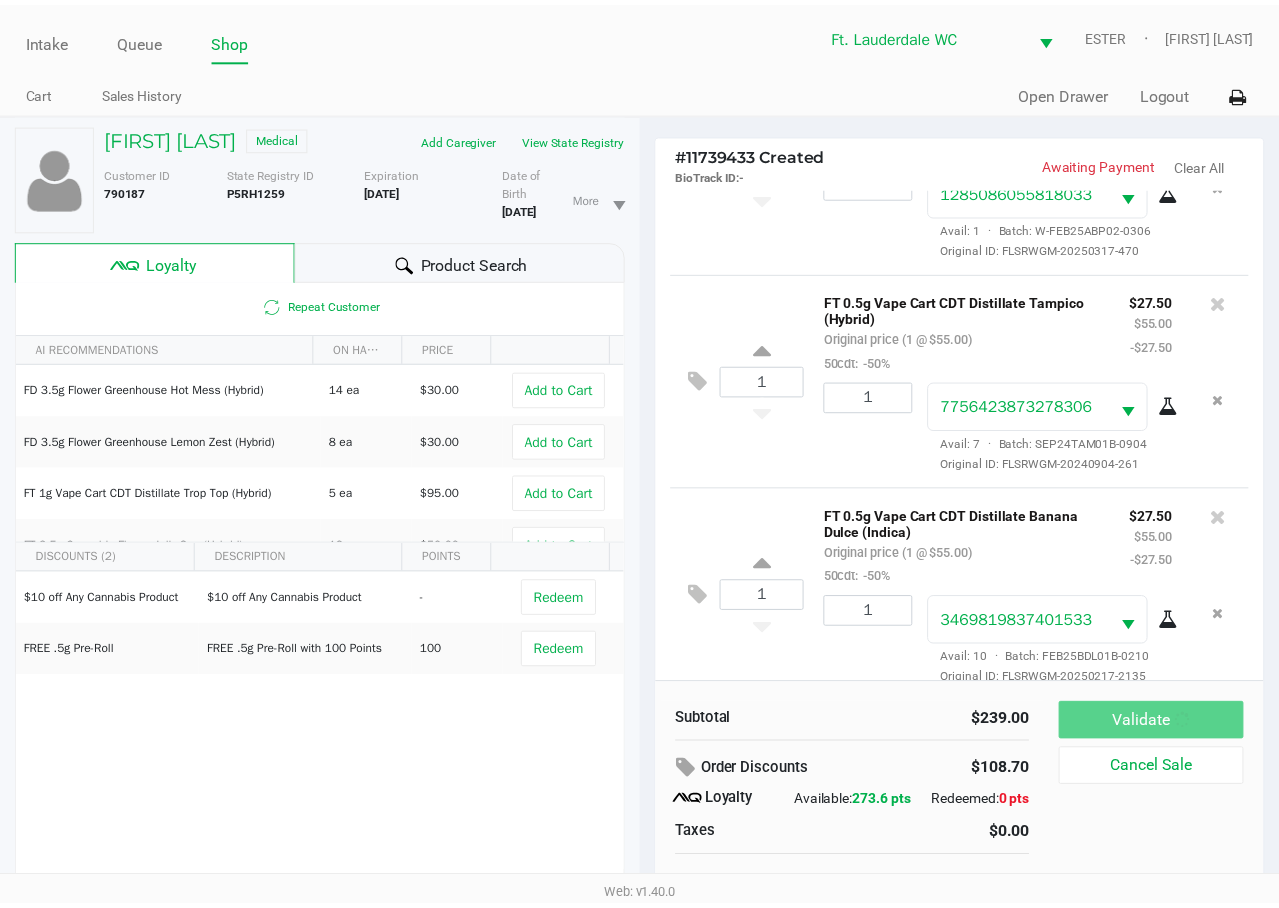 scroll, scrollTop: 669, scrollLeft: 0, axis: vertical 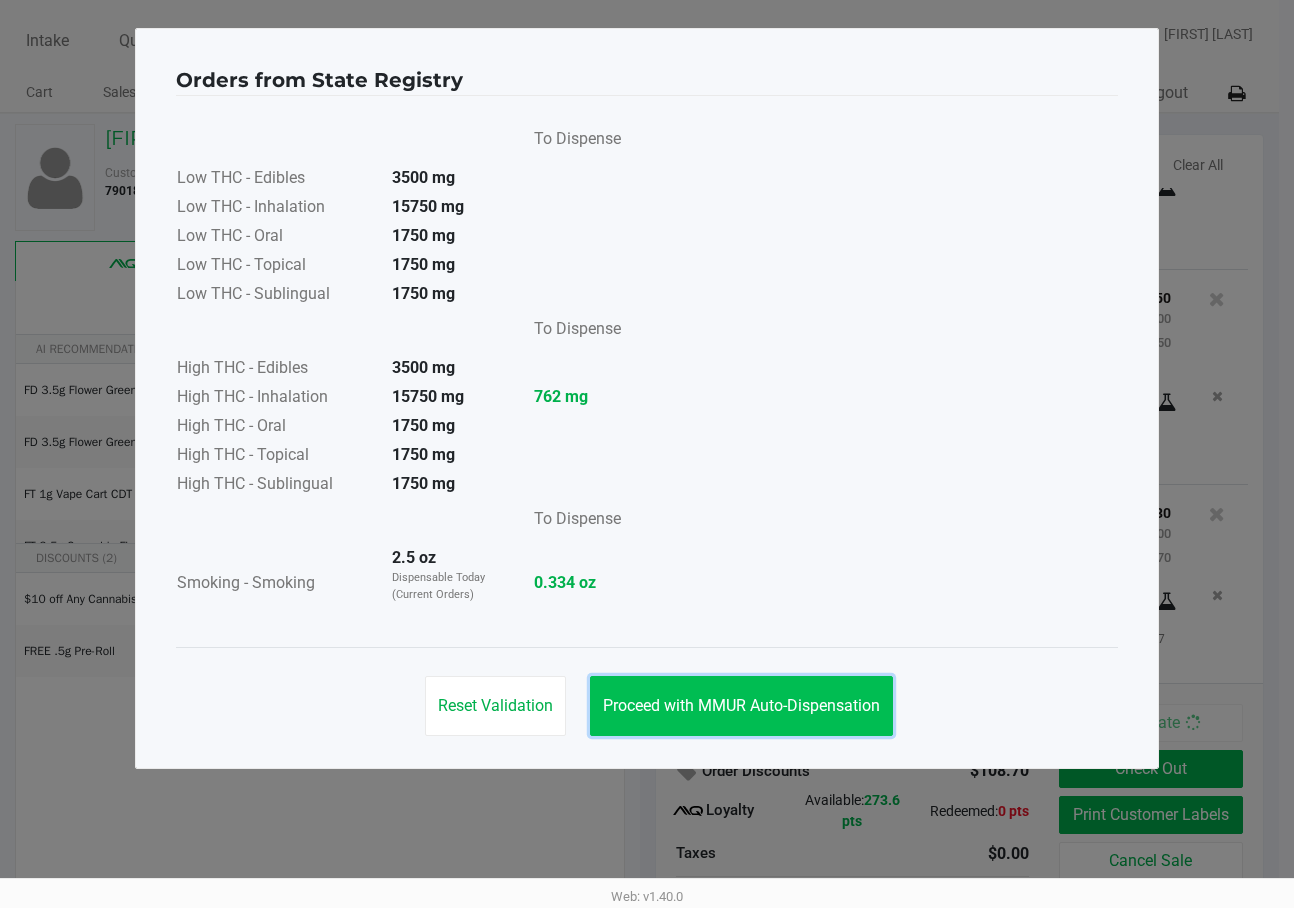 click on "Proceed with MMUR Auto-Dispensation" 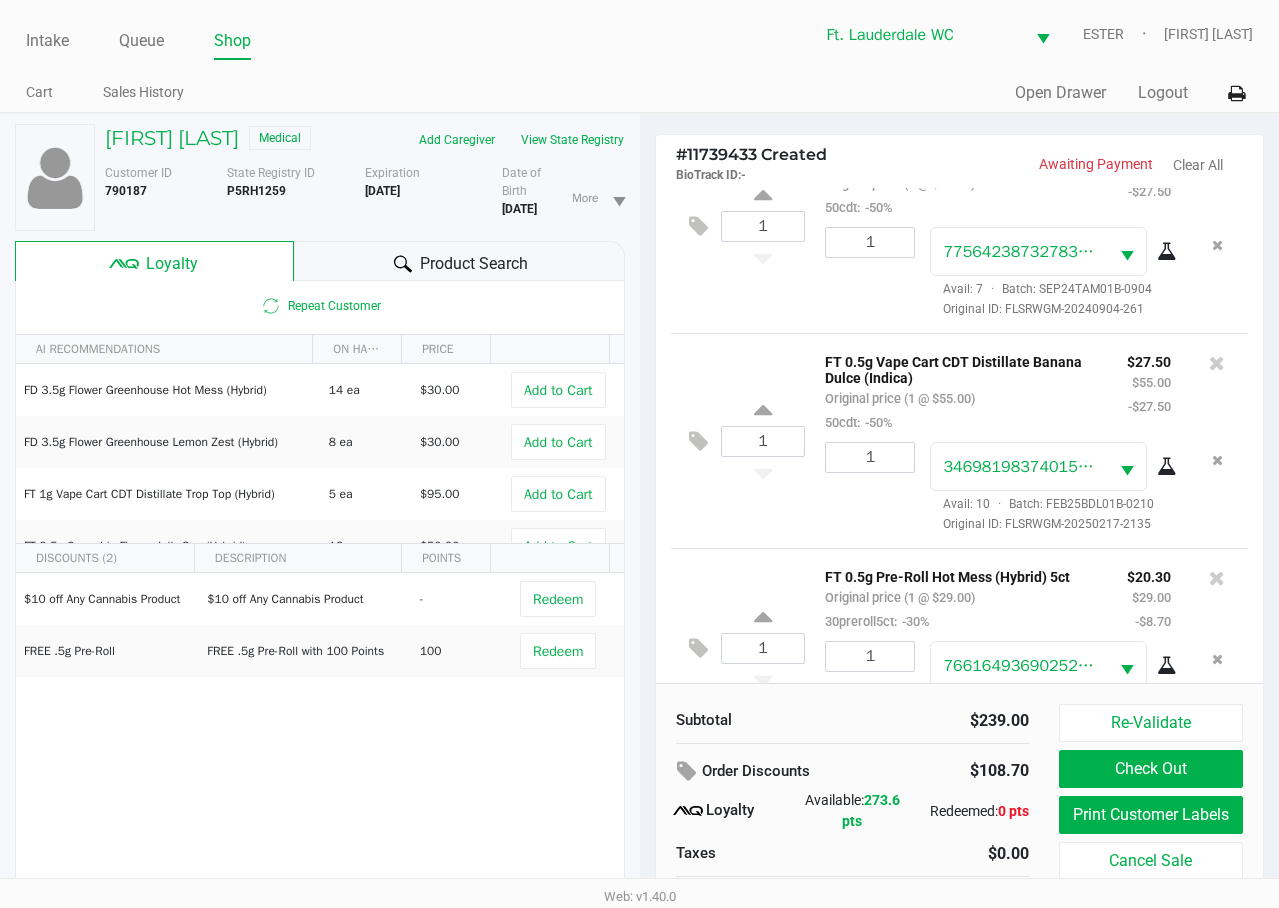 scroll, scrollTop: 669, scrollLeft: 0, axis: vertical 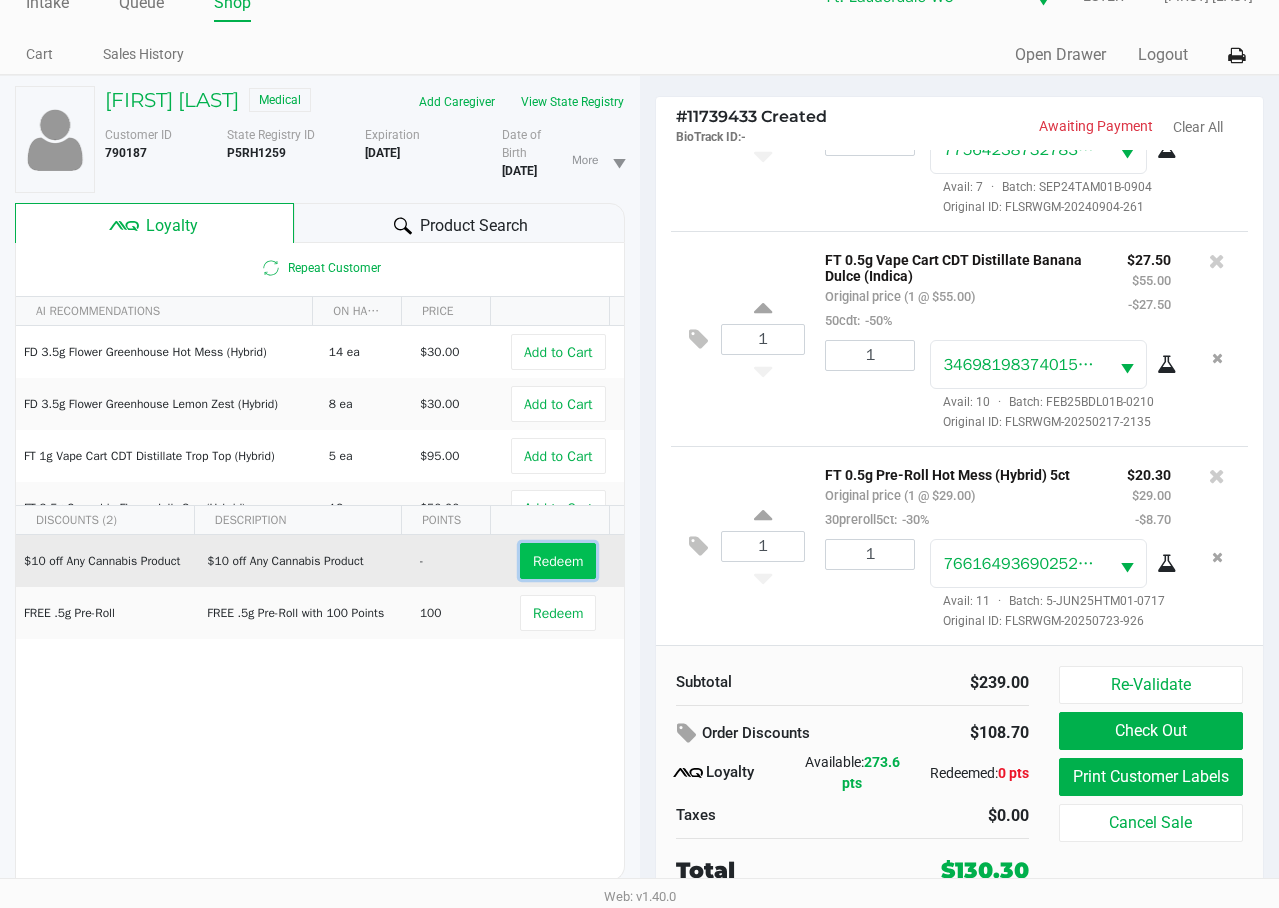click on "Redeem" 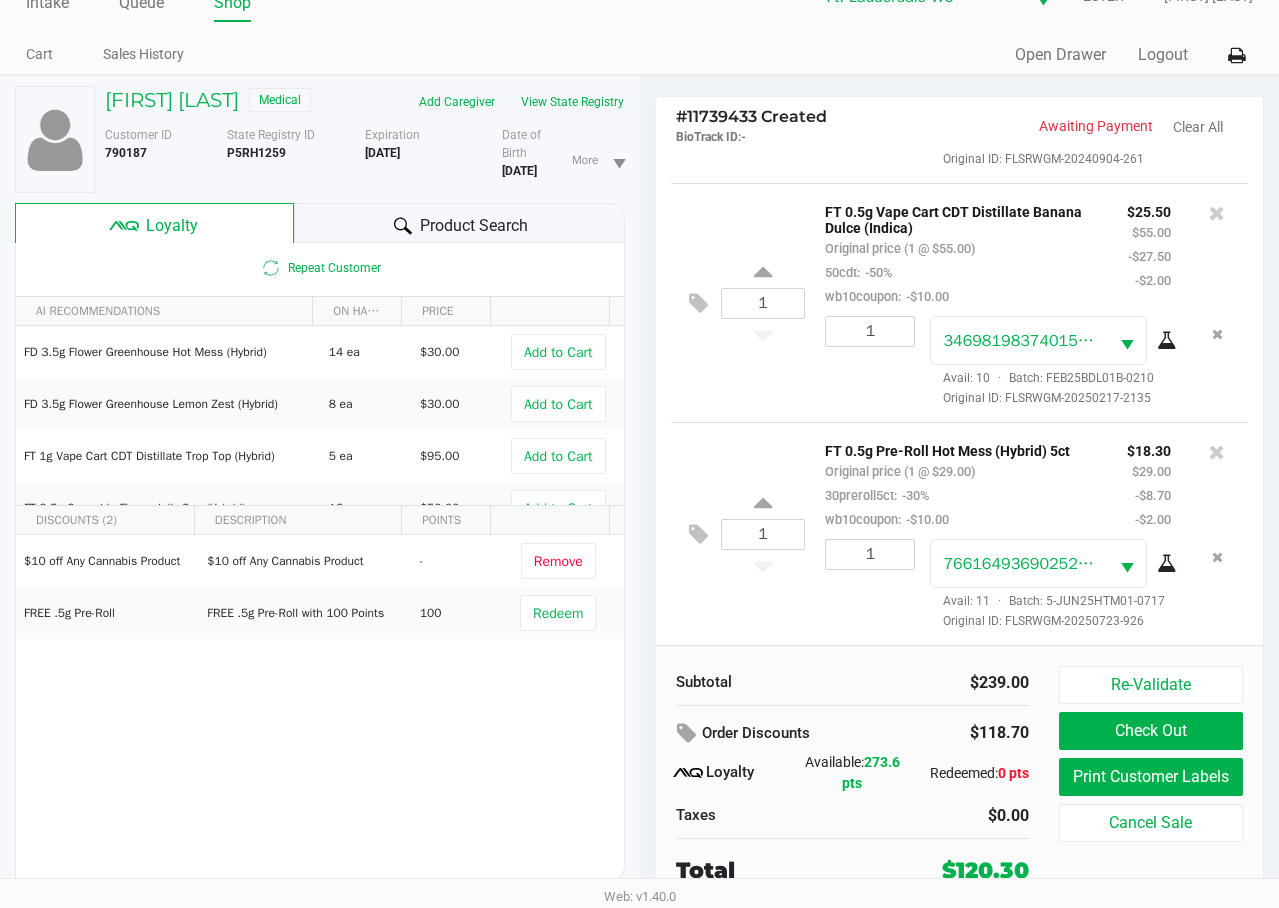 scroll, scrollTop: 789, scrollLeft: 0, axis: vertical 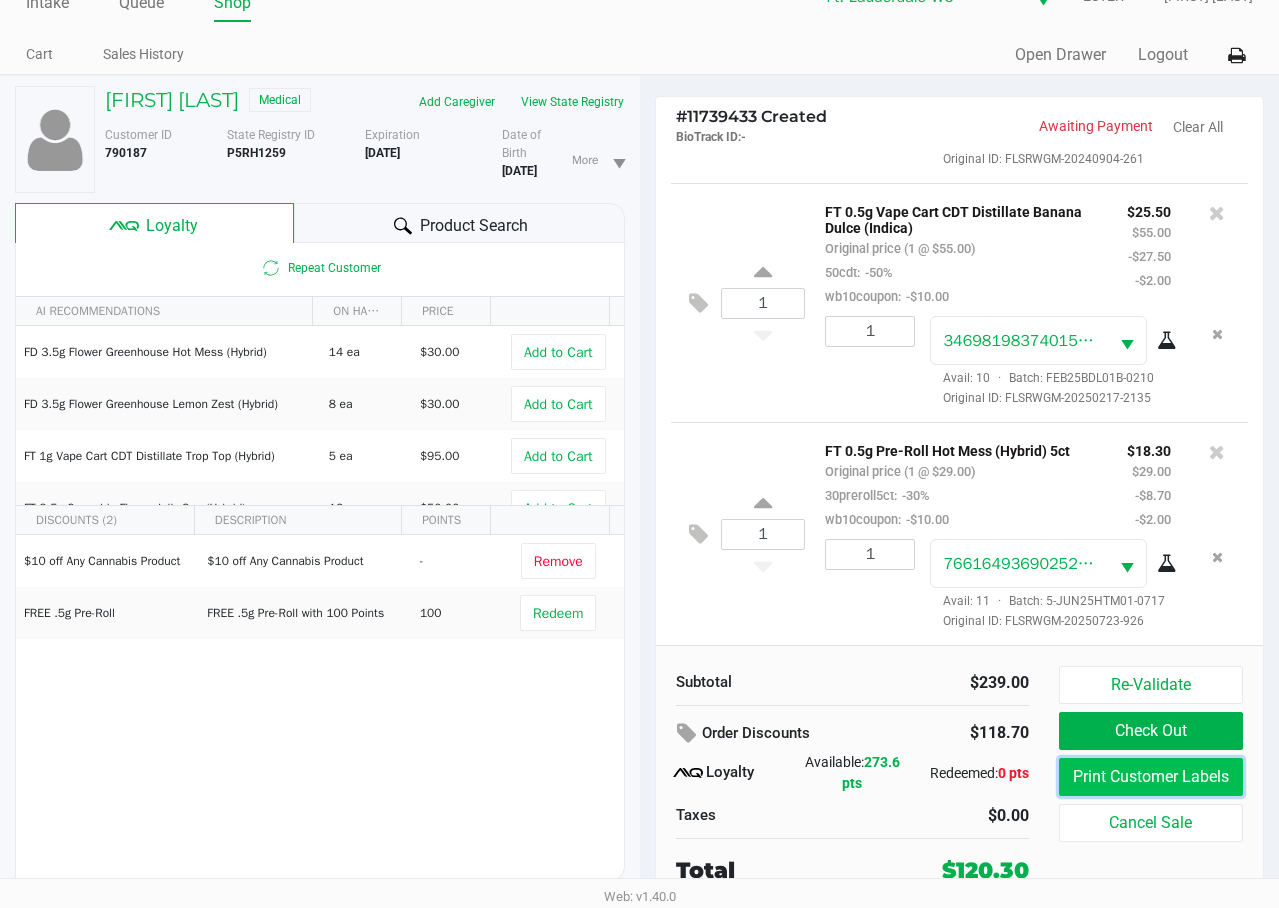 click on "Print Customer Labels" 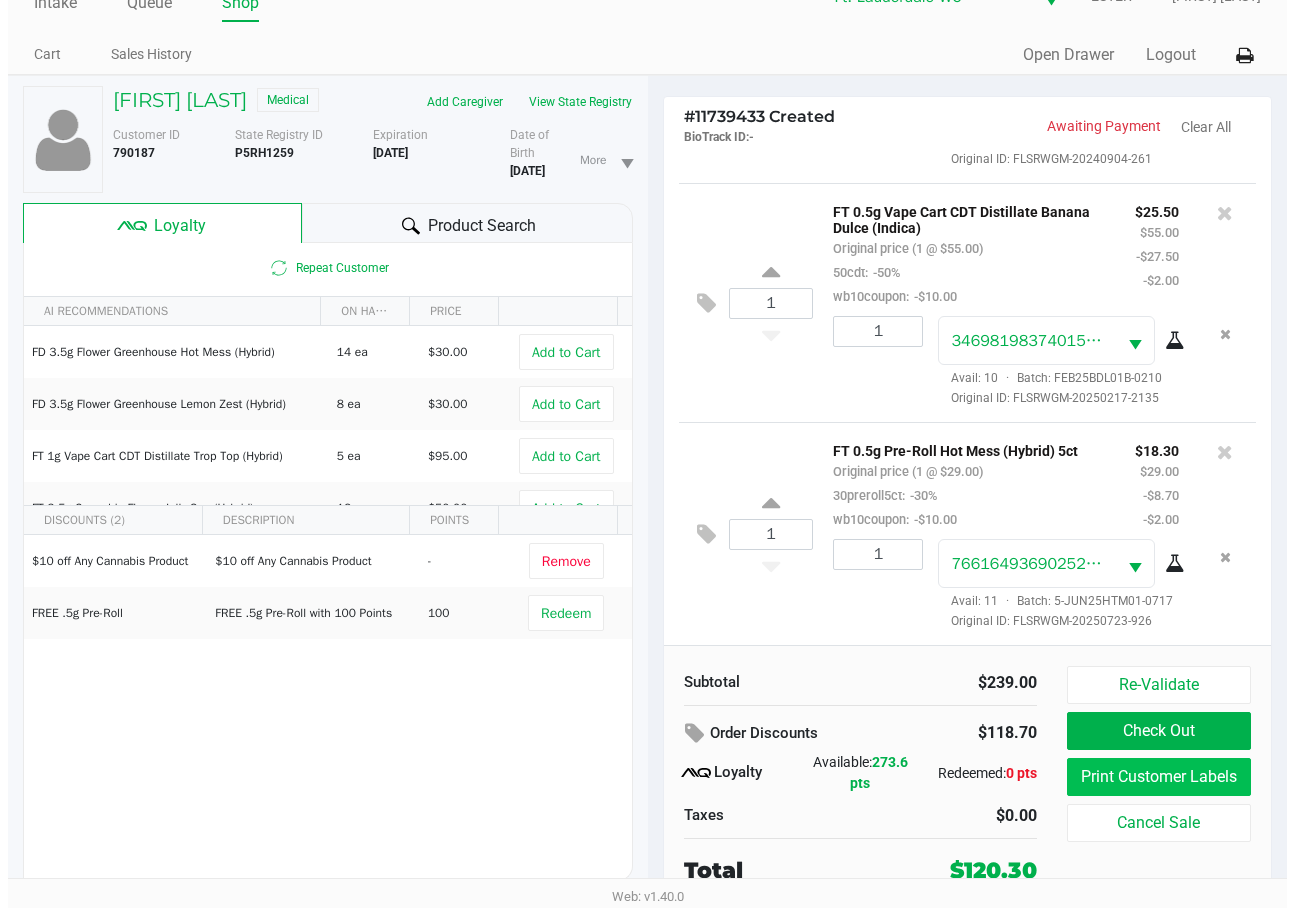 scroll, scrollTop: 0, scrollLeft: 0, axis: both 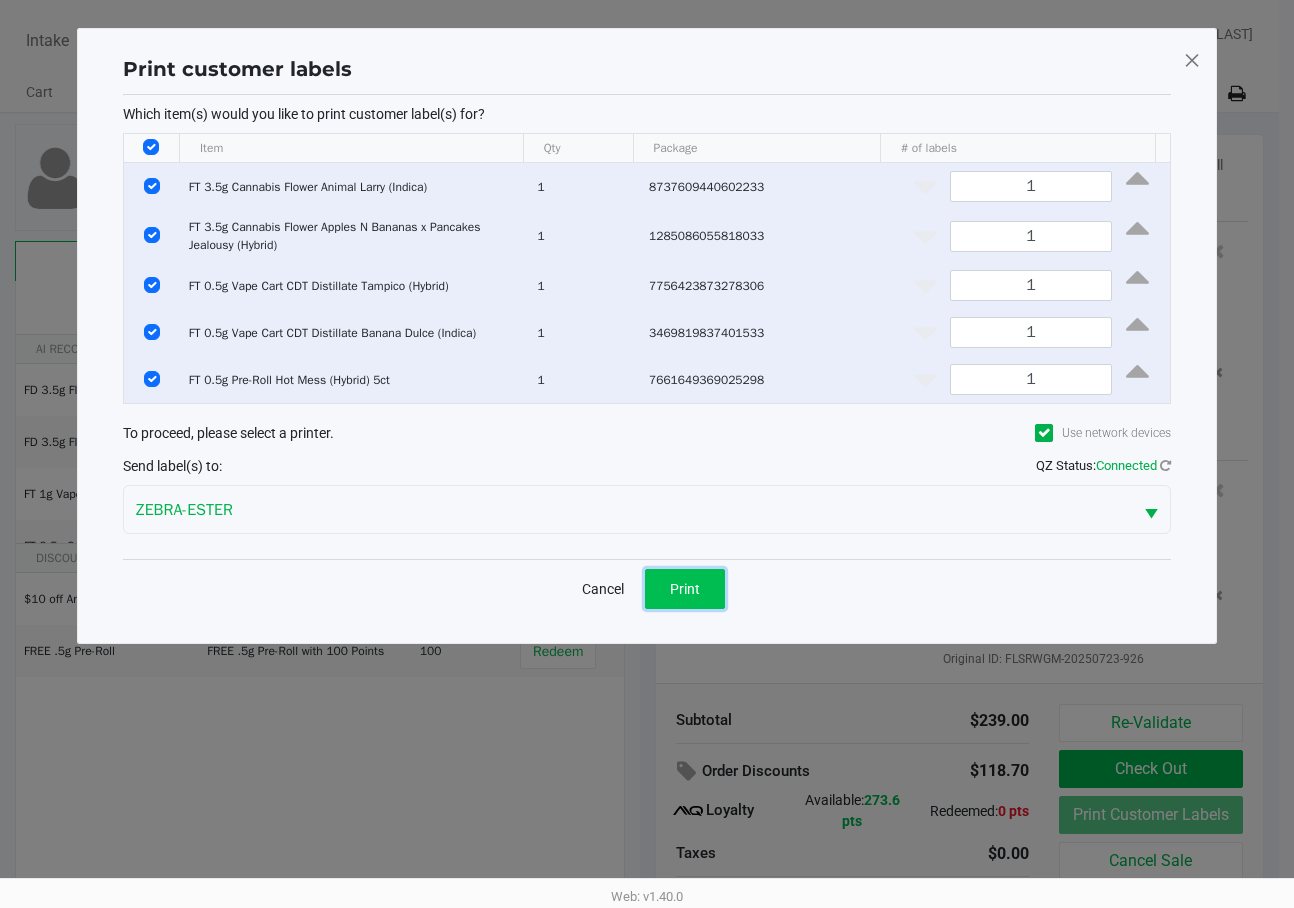 click on "Print" 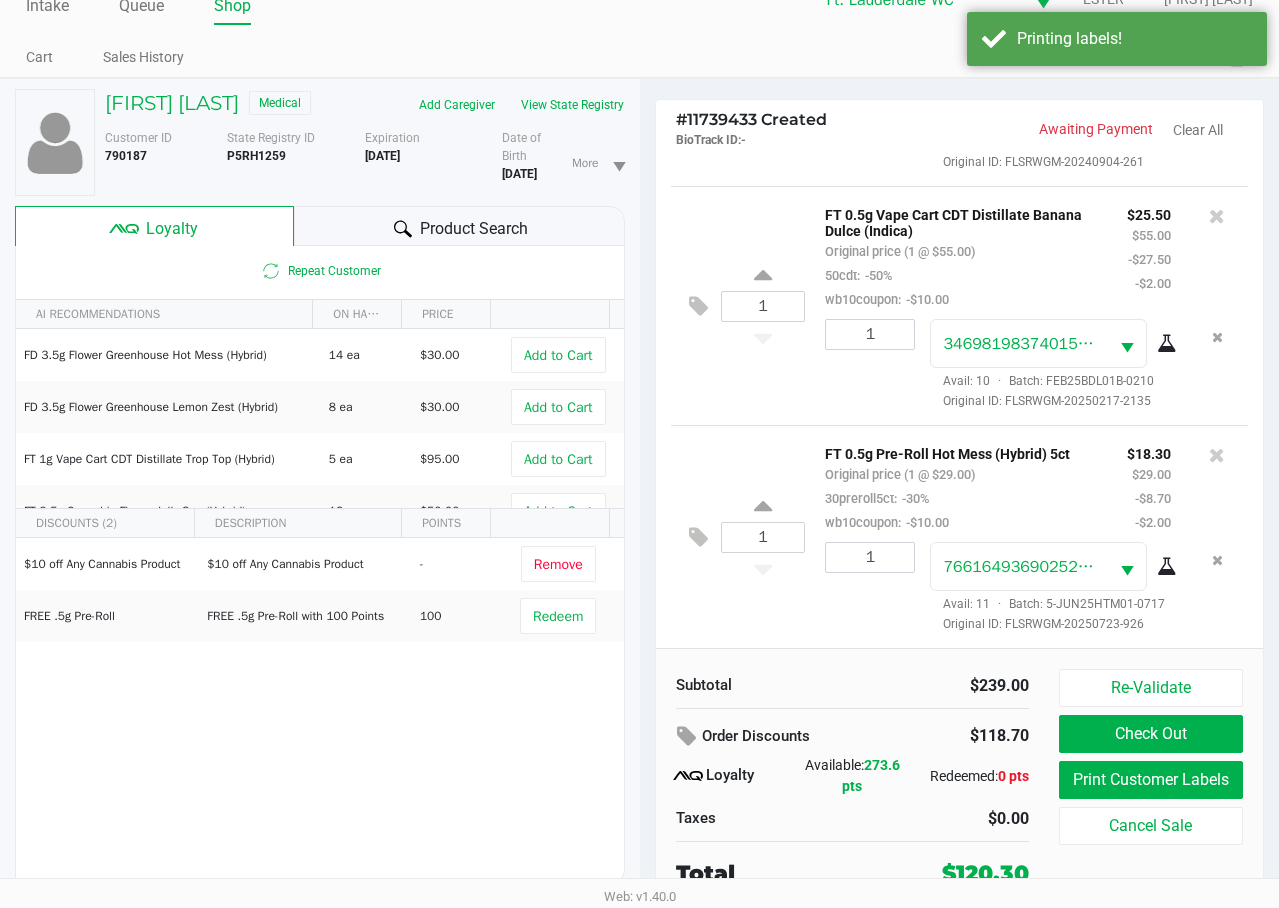 scroll, scrollTop: 55, scrollLeft: 0, axis: vertical 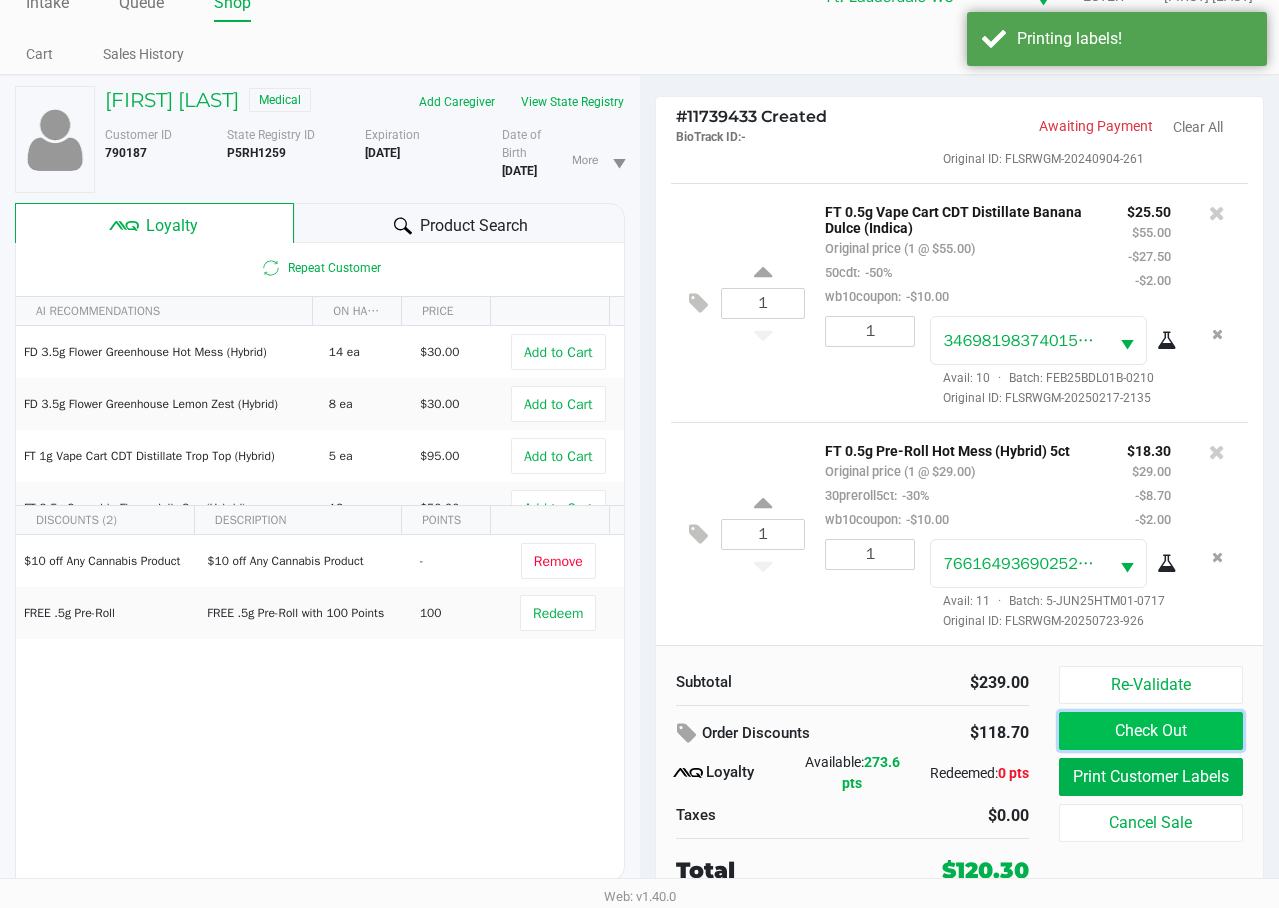 click on "Check Out" 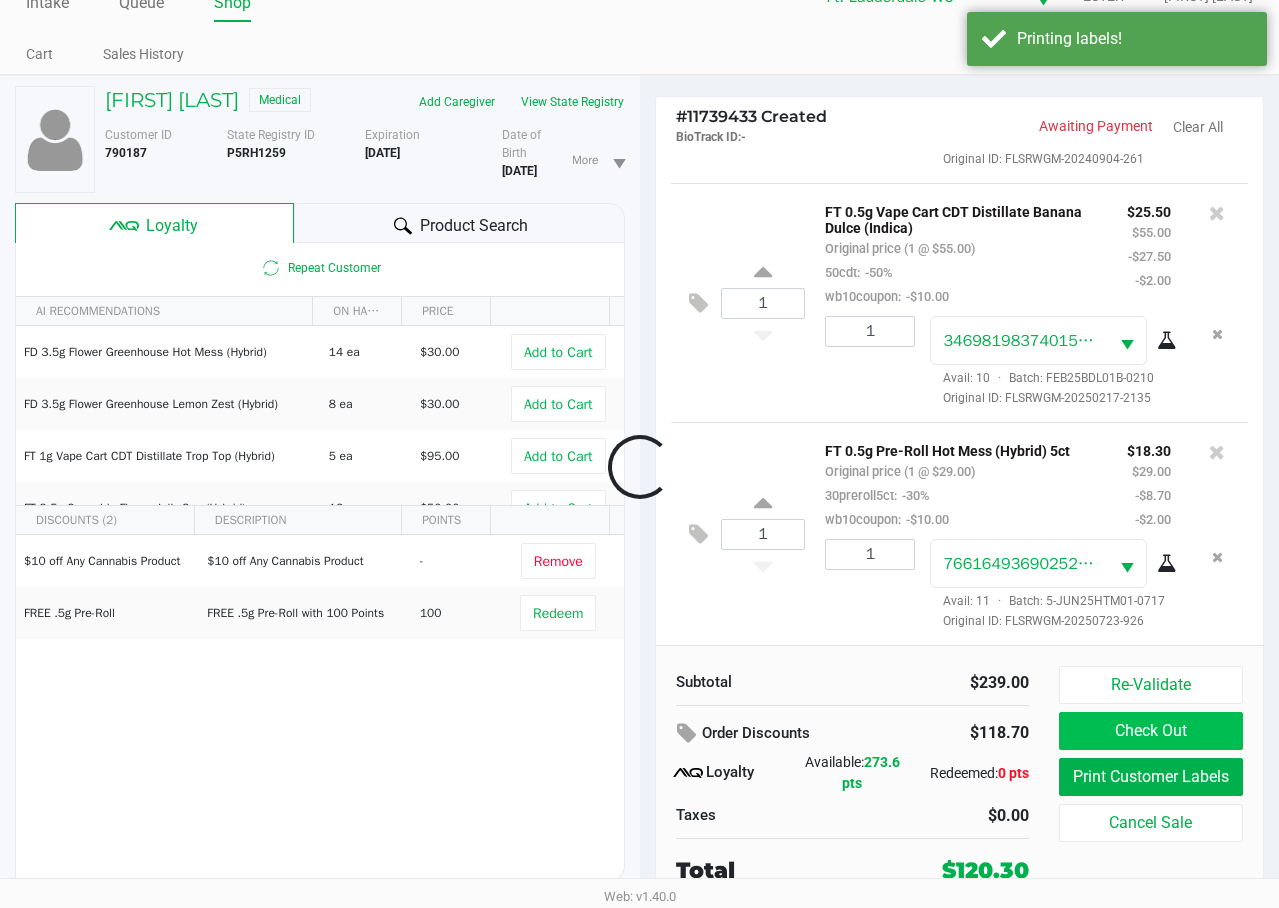 scroll, scrollTop: 39, scrollLeft: 0, axis: vertical 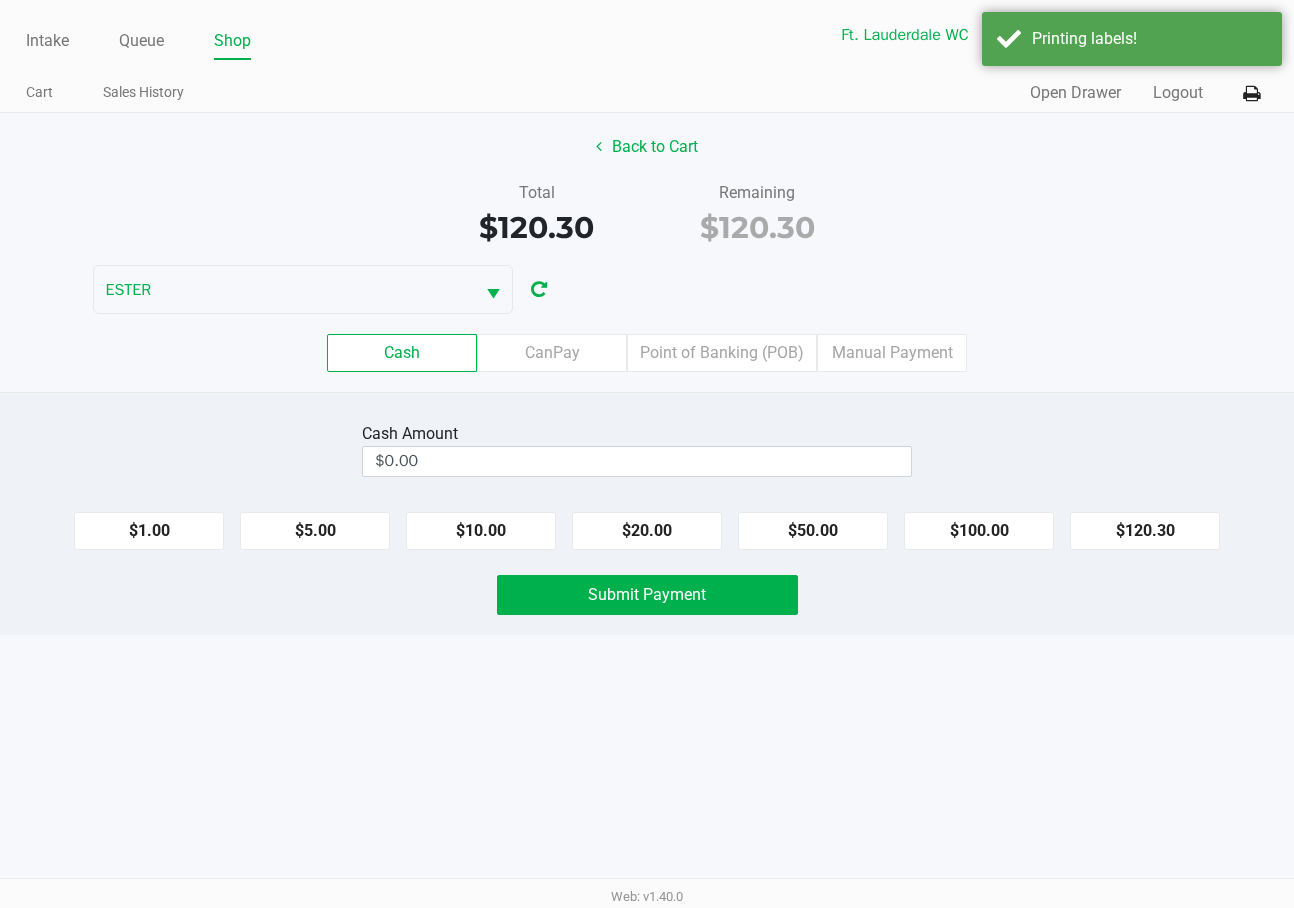 click on "Intake Queue Shop Ft. Lauderdale WC ESTER [FIRST] [LAST] Cart Sales History Quick Sale Open Drawer Logout Back to Cart Total $120.30 Remaining $120.30 ESTER Cash CanPay Point of Banking (POB) Manual Payment Cash Amount $0.00 $1.00 $5.00 $10.00 $20.00 $50.00 $100.00 $120.30 Submit Payment Web: v1.40.0" at bounding box center (647, 454) 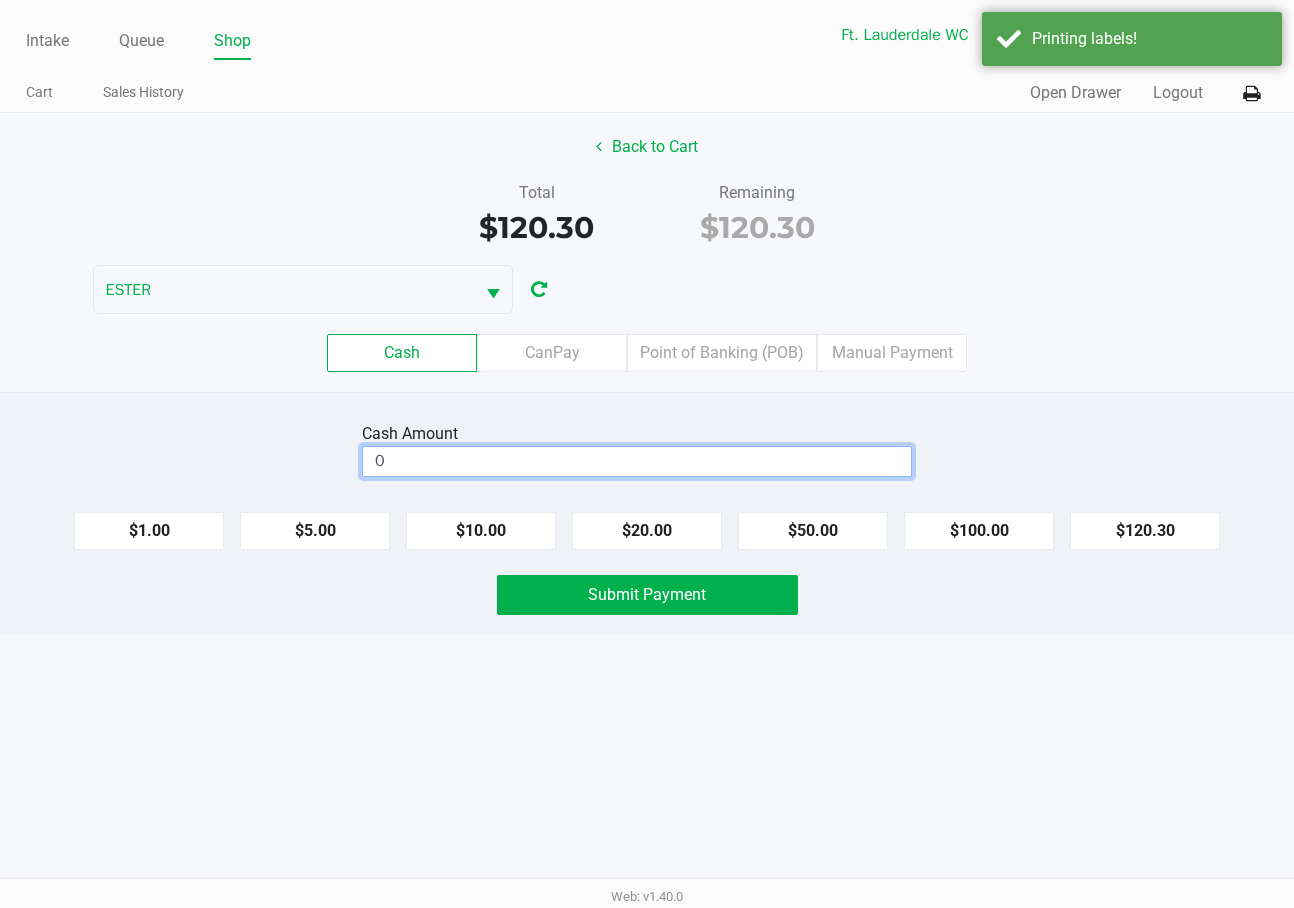 click on "0" at bounding box center [637, 461] 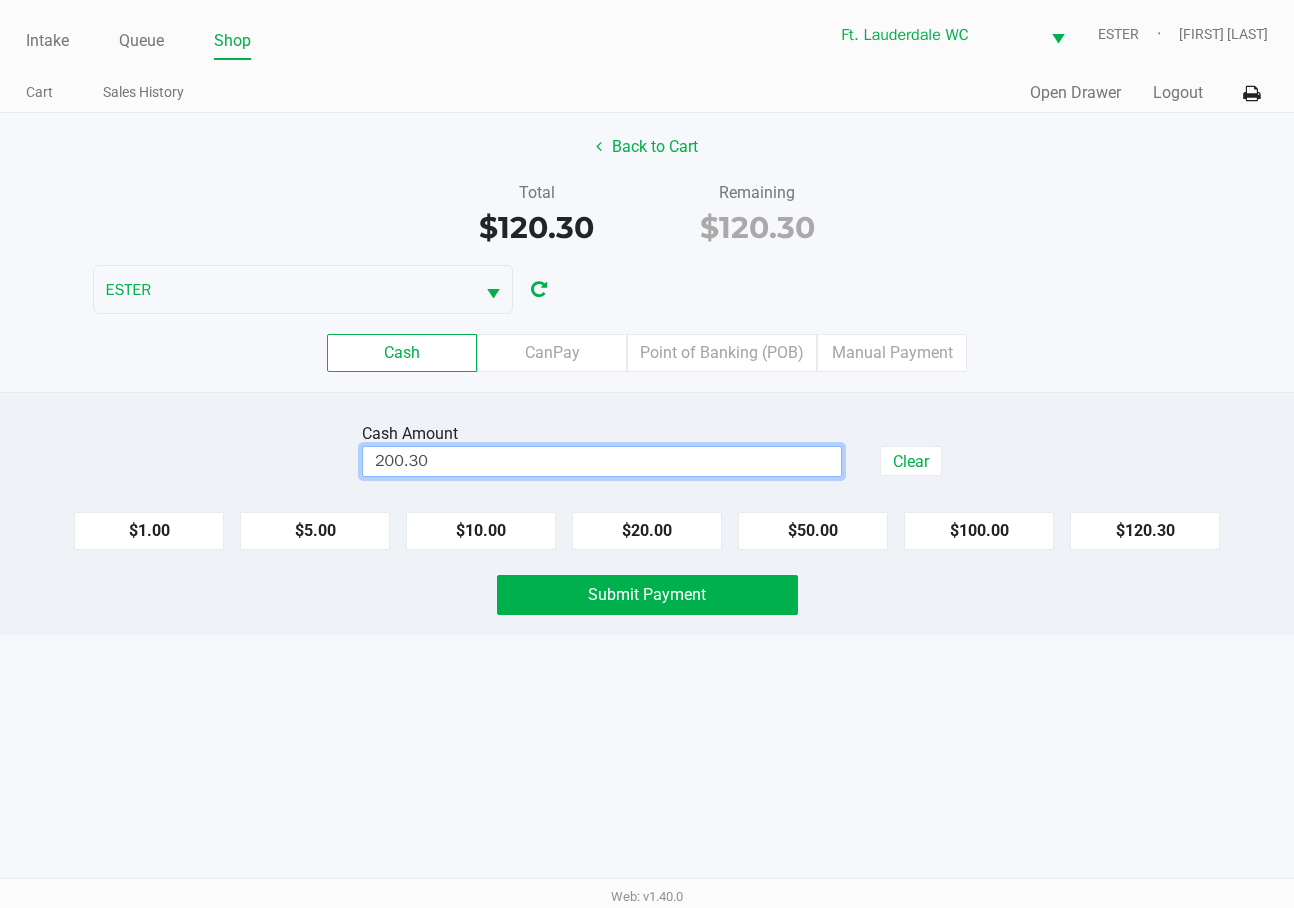 type on "$200.30" 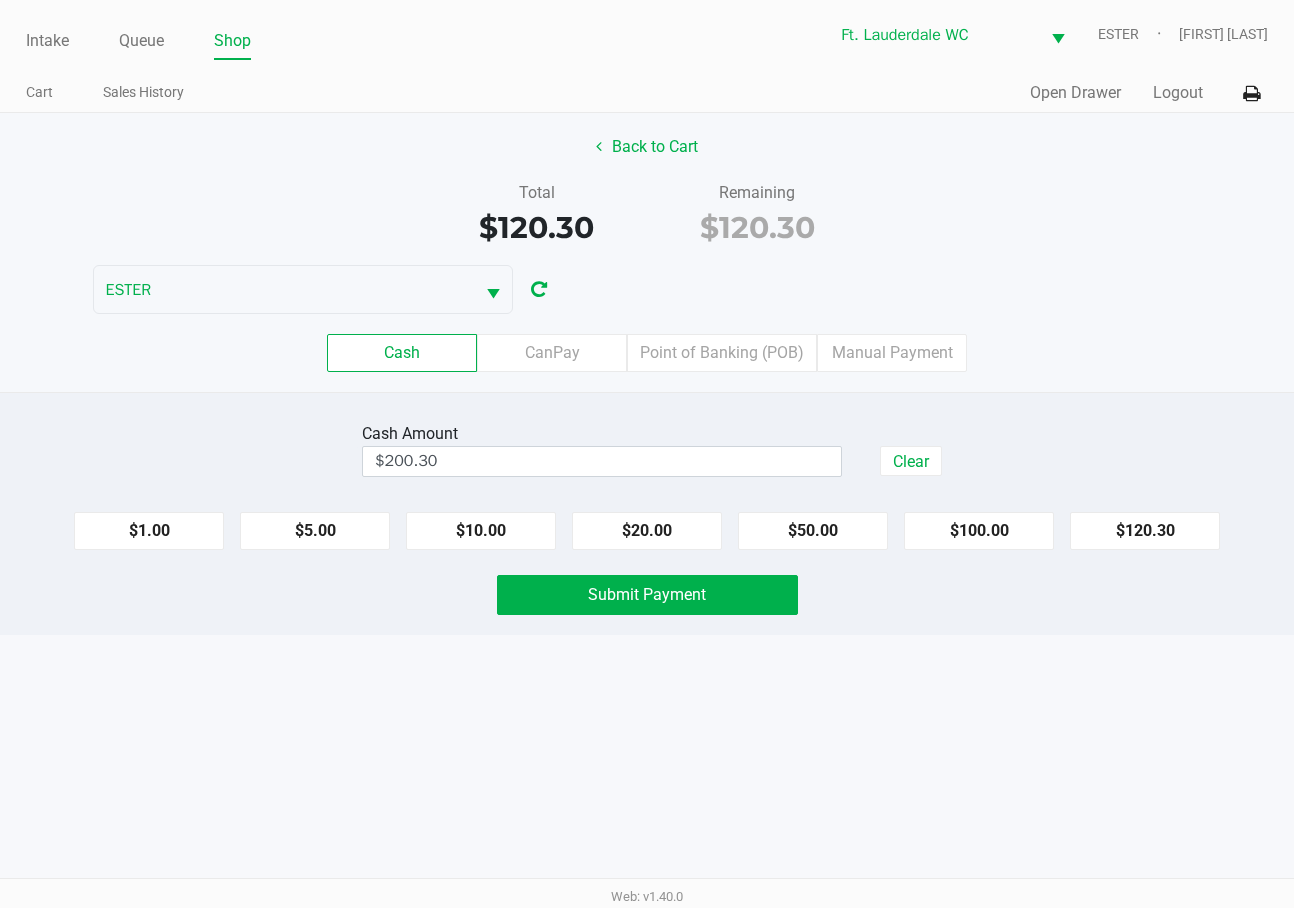 click on "Submit Payment" 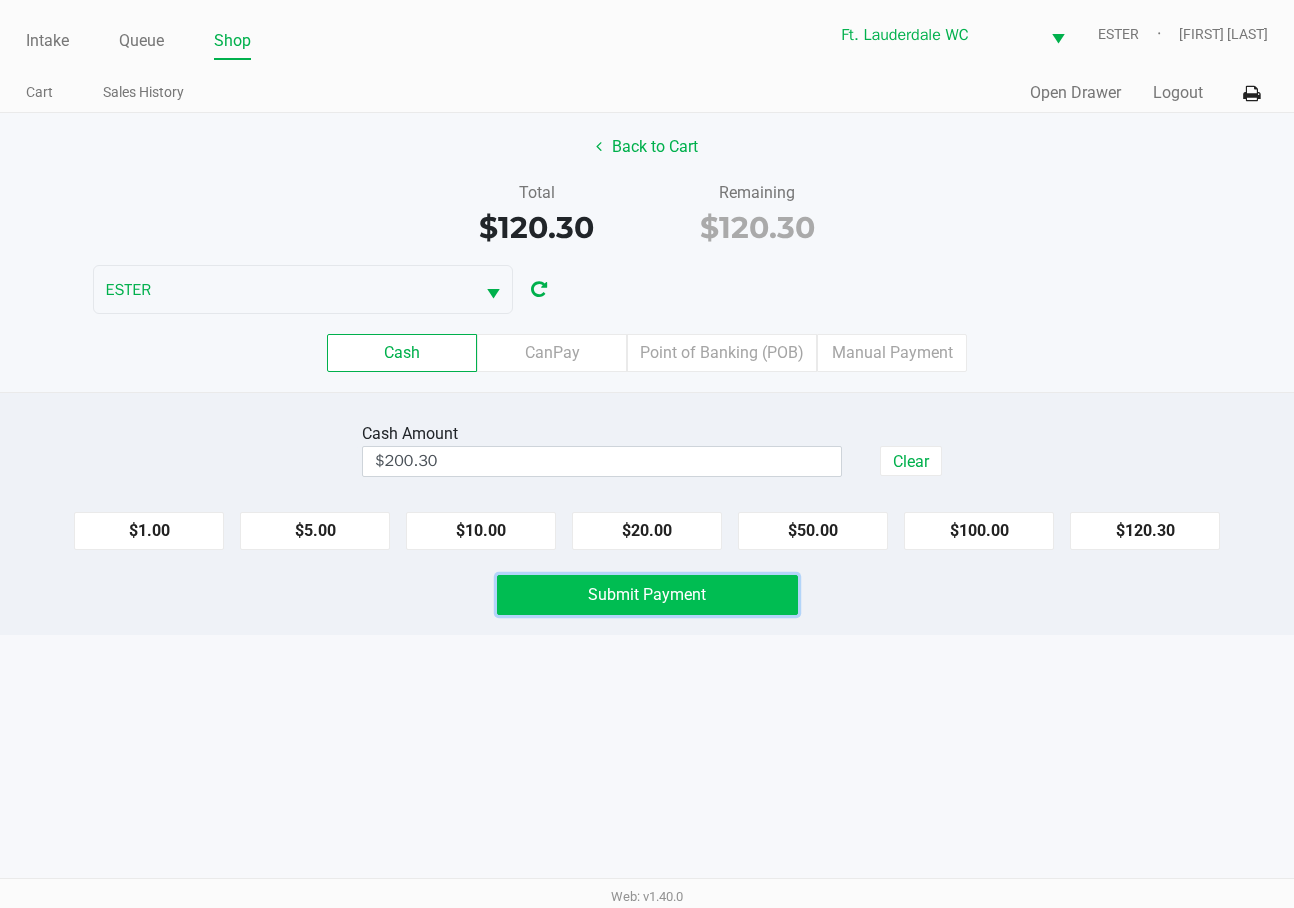 click on "Submit Payment" 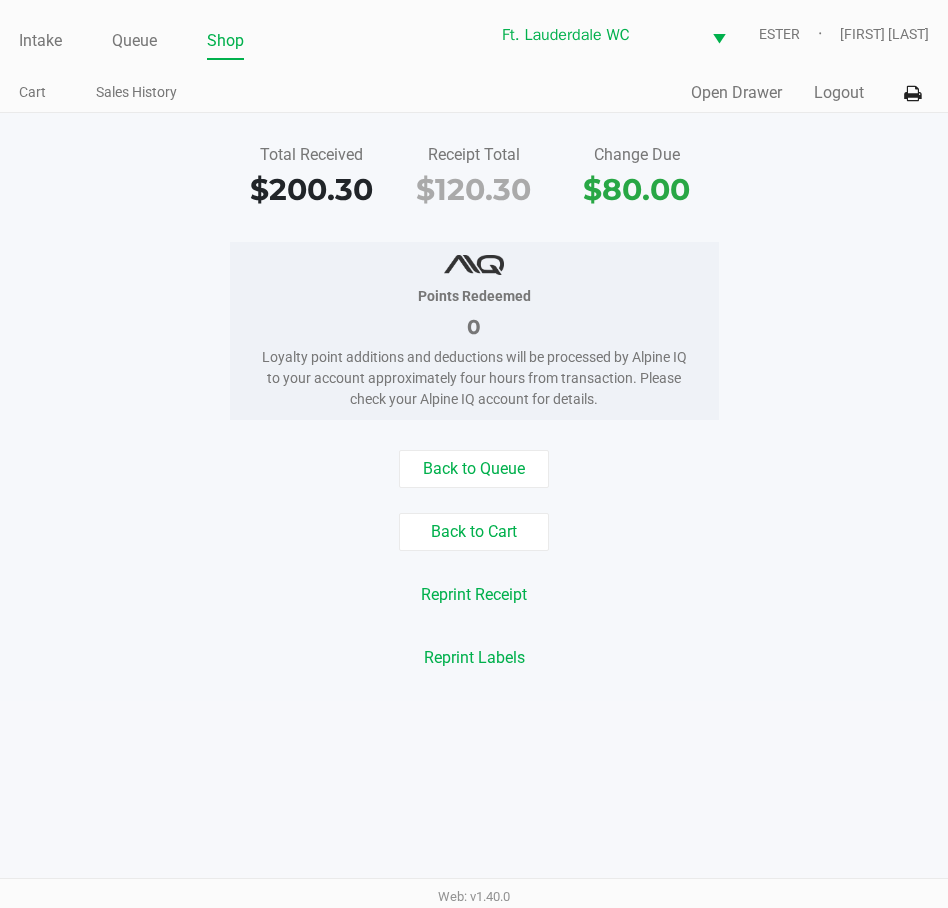 click on "Intake Queue Shop" 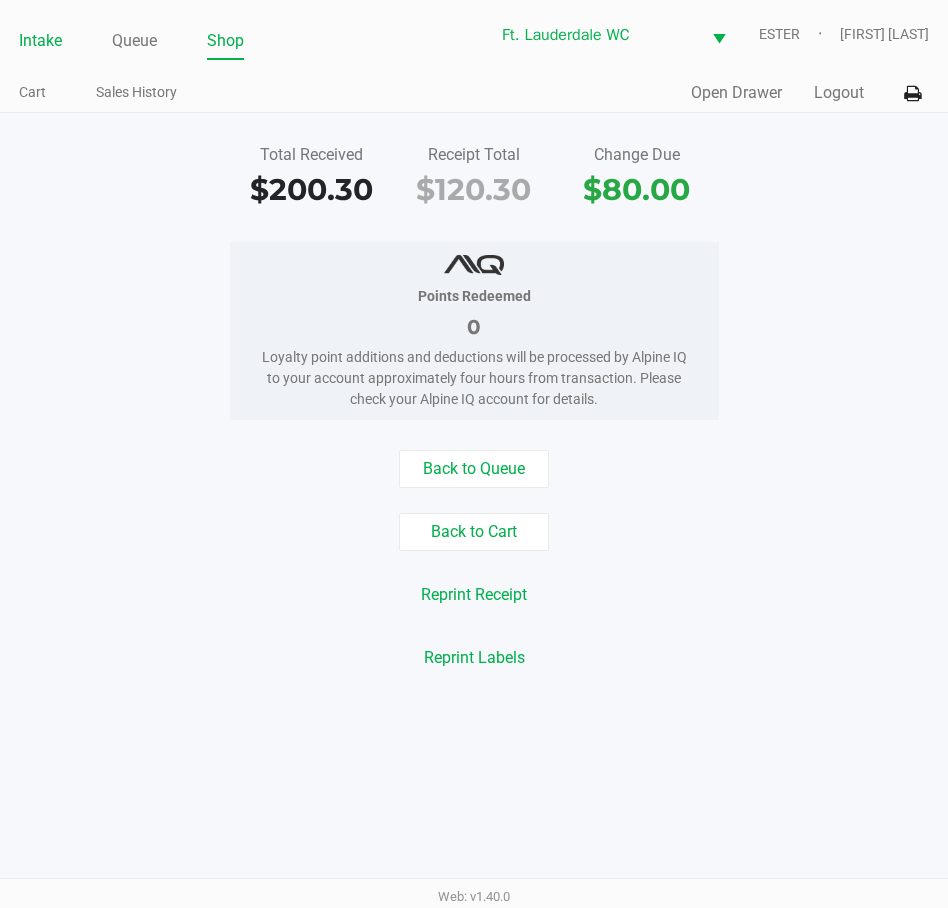 click on "Intake" 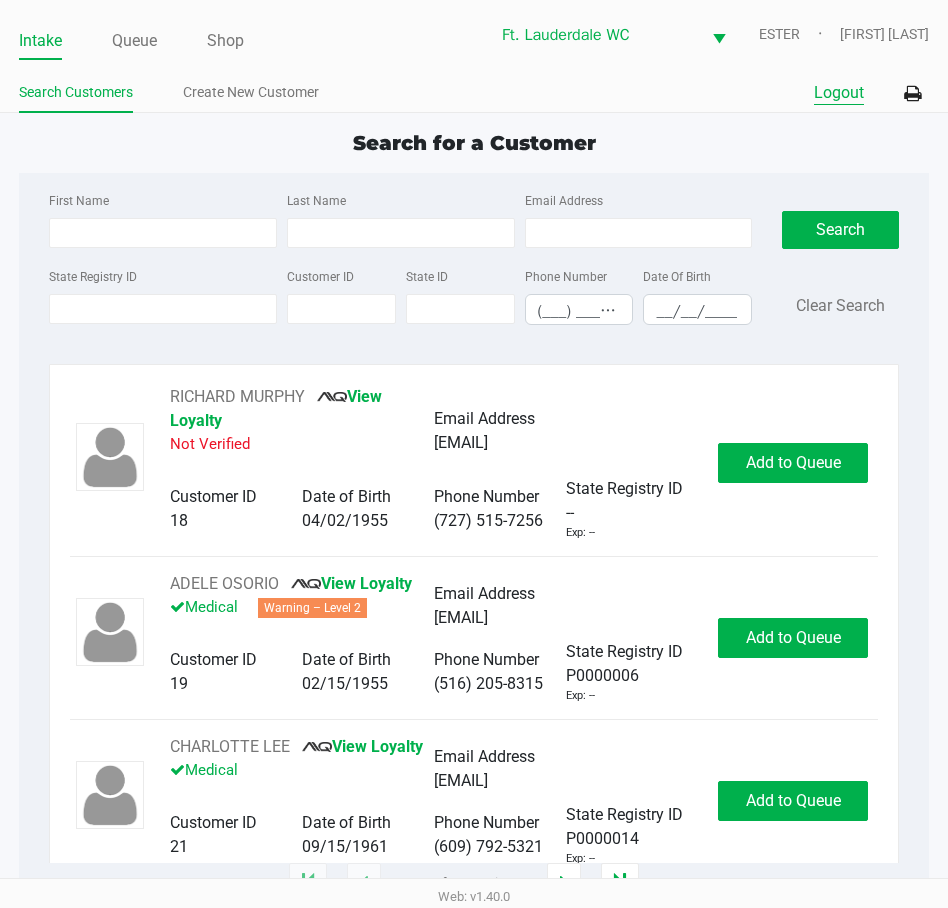 click on "Logout" 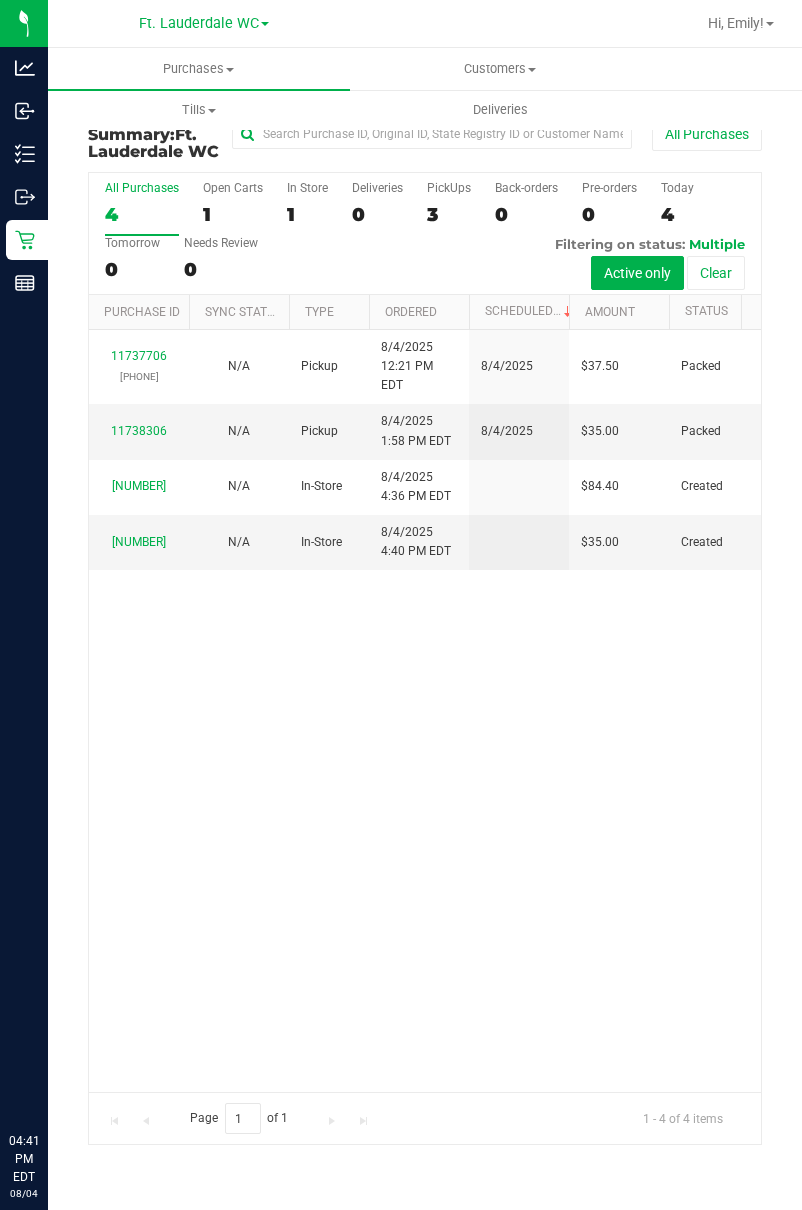 scroll, scrollTop: 0, scrollLeft: 0, axis: both 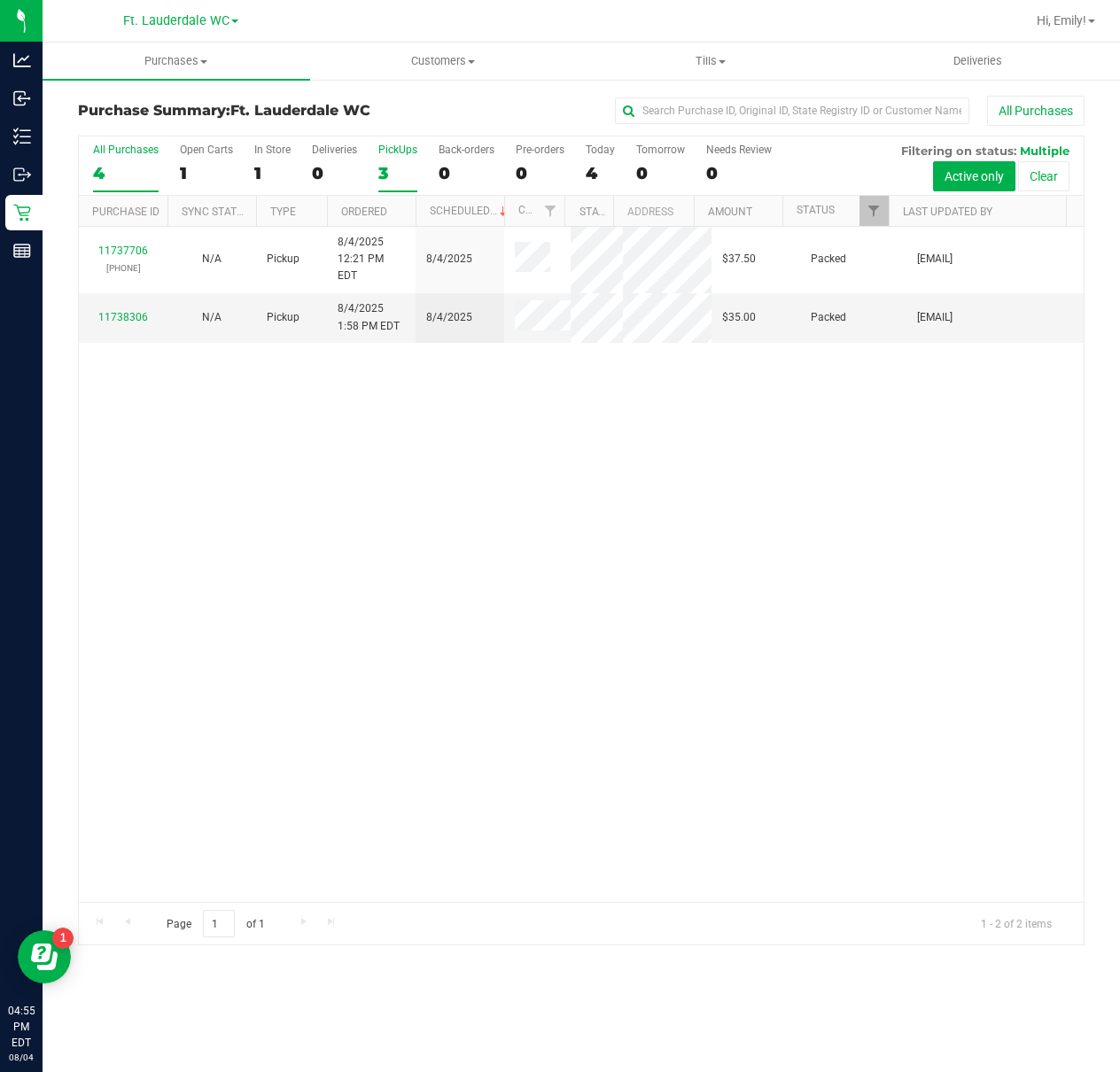 click on "3" at bounding box center (398, 173) 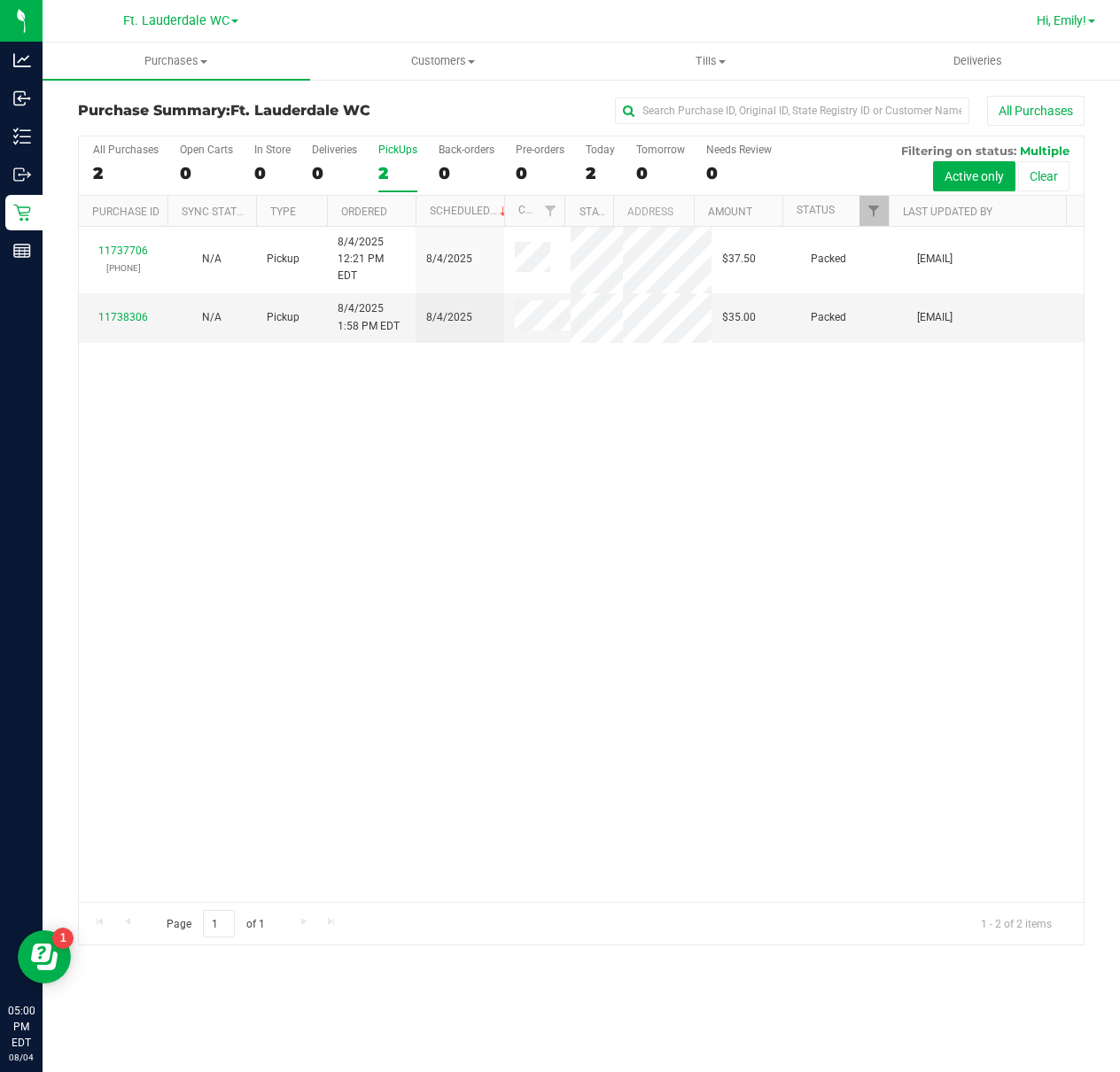 click on "Hi, Emily!" at bounding box center (1062, 20) 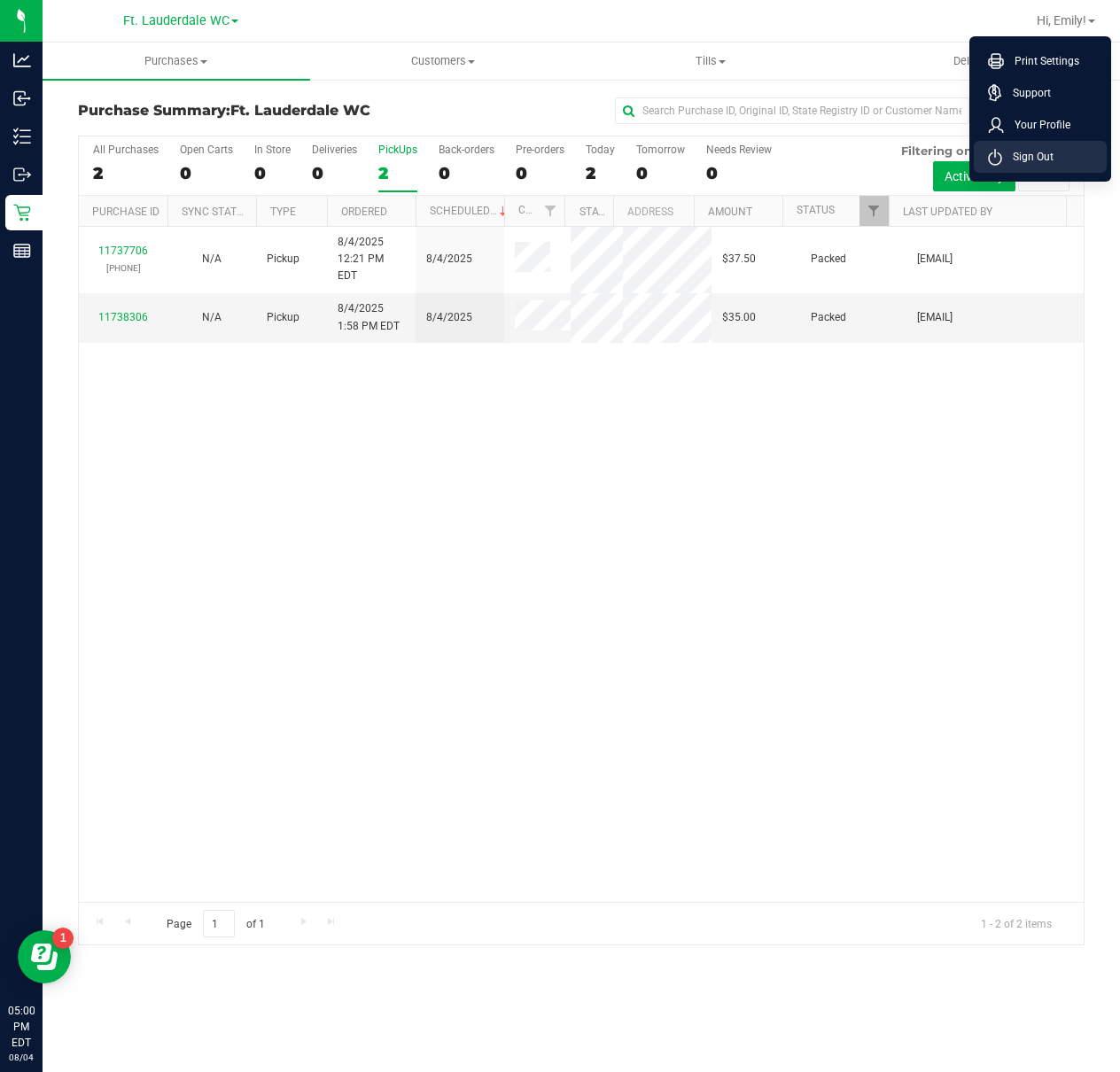 click on "Sign Out" at bounding box center [1028, 157] 